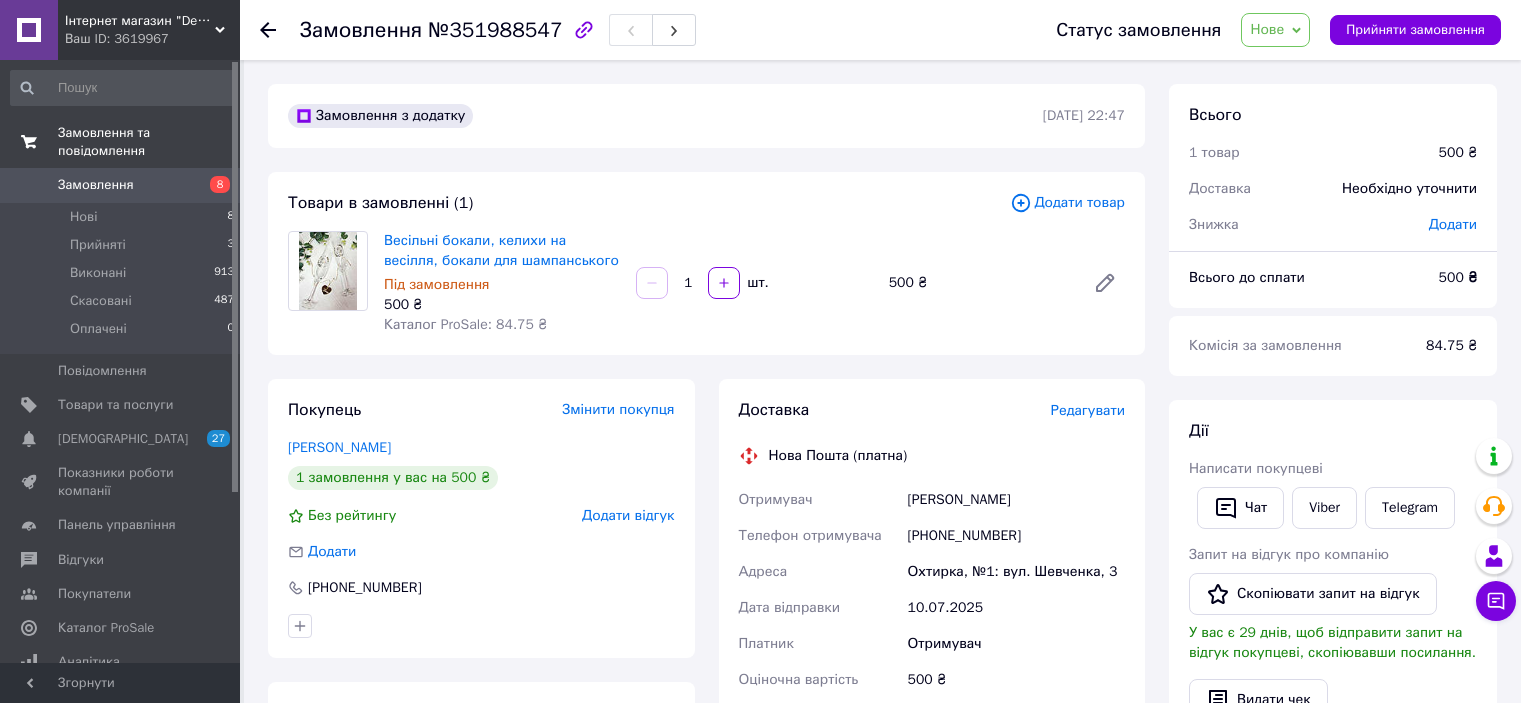 scroll, scrollTop: 0, scrollLeft: 0, axis: both 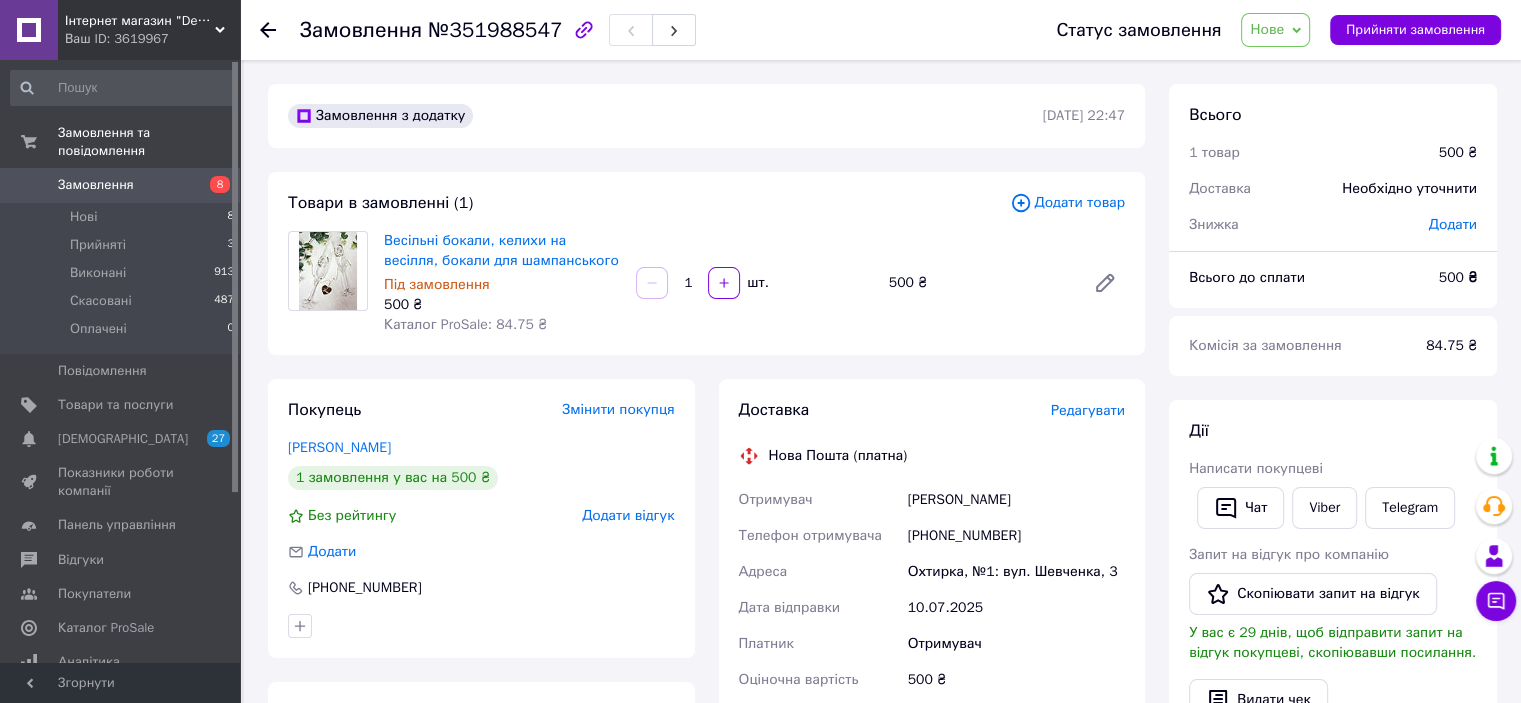 click on "Замовлення" at bounding box center (96, 185) 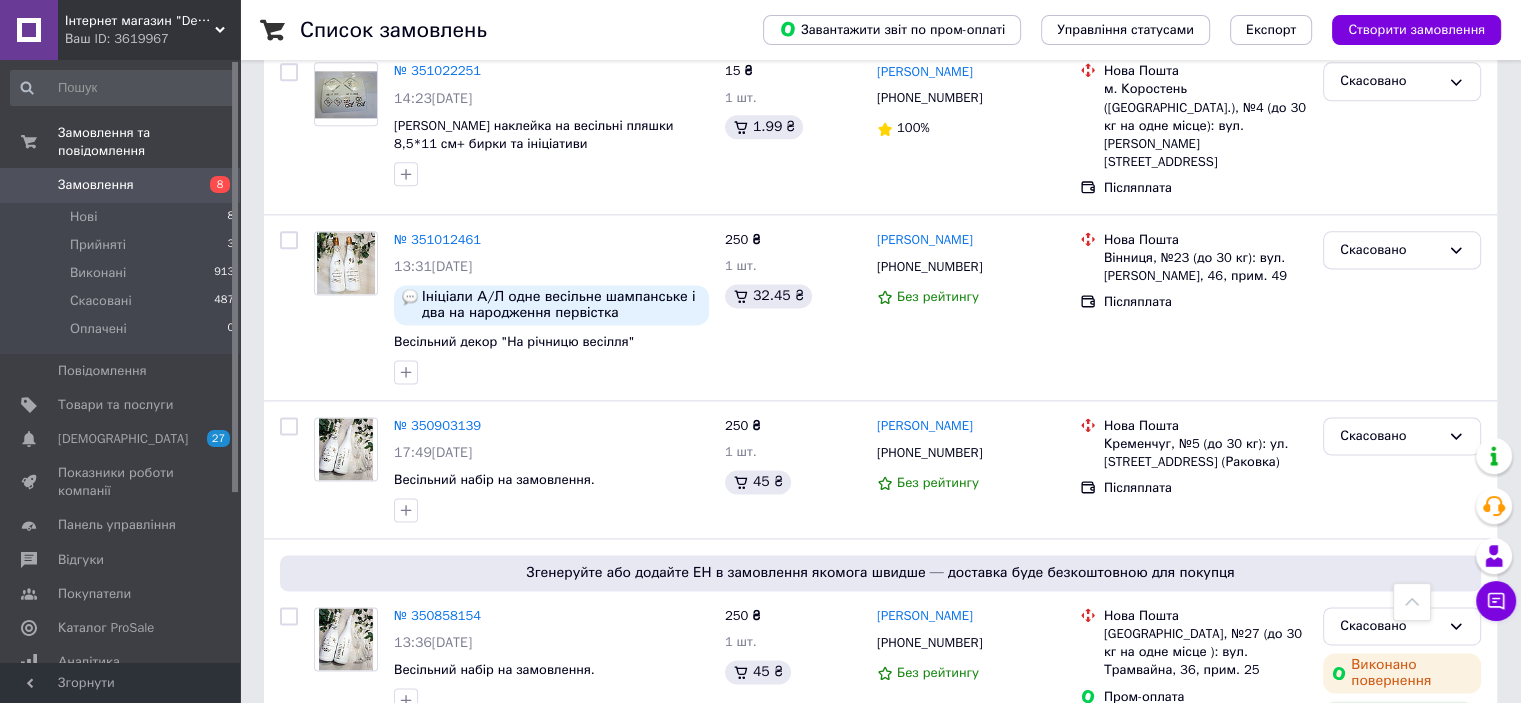 scroll, scrollTop: 2600, scrollLeft: 0, axis: vertical 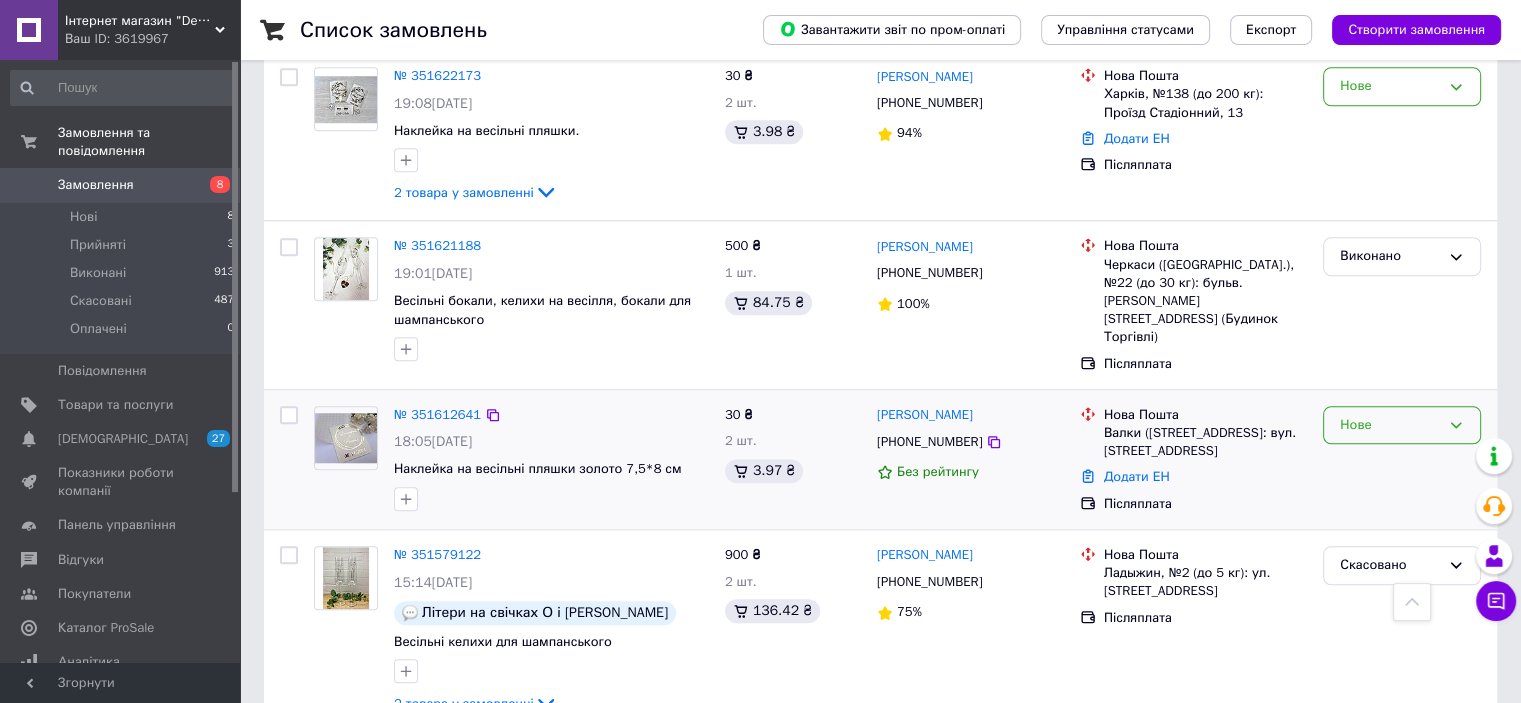 click 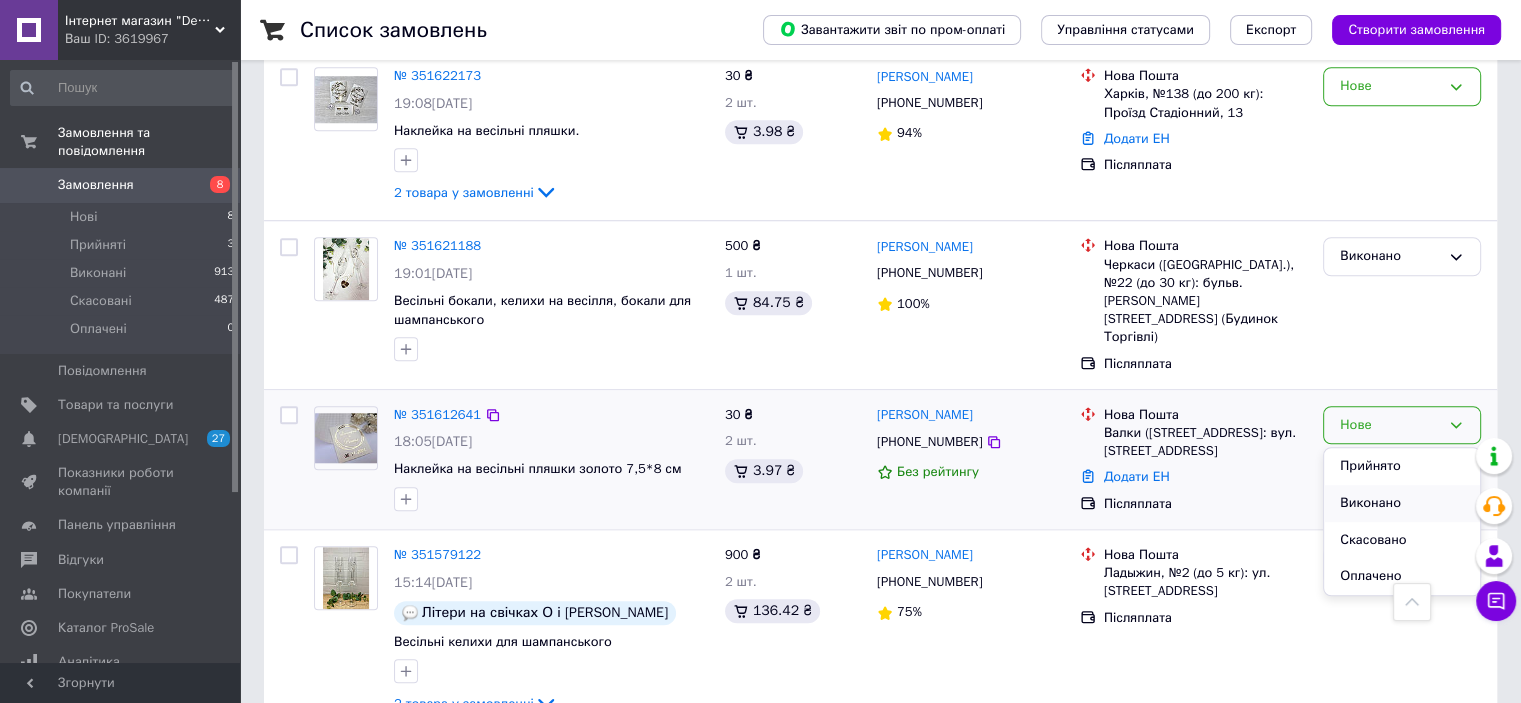 click on "Виконано" at bounding box center [1402, 503] 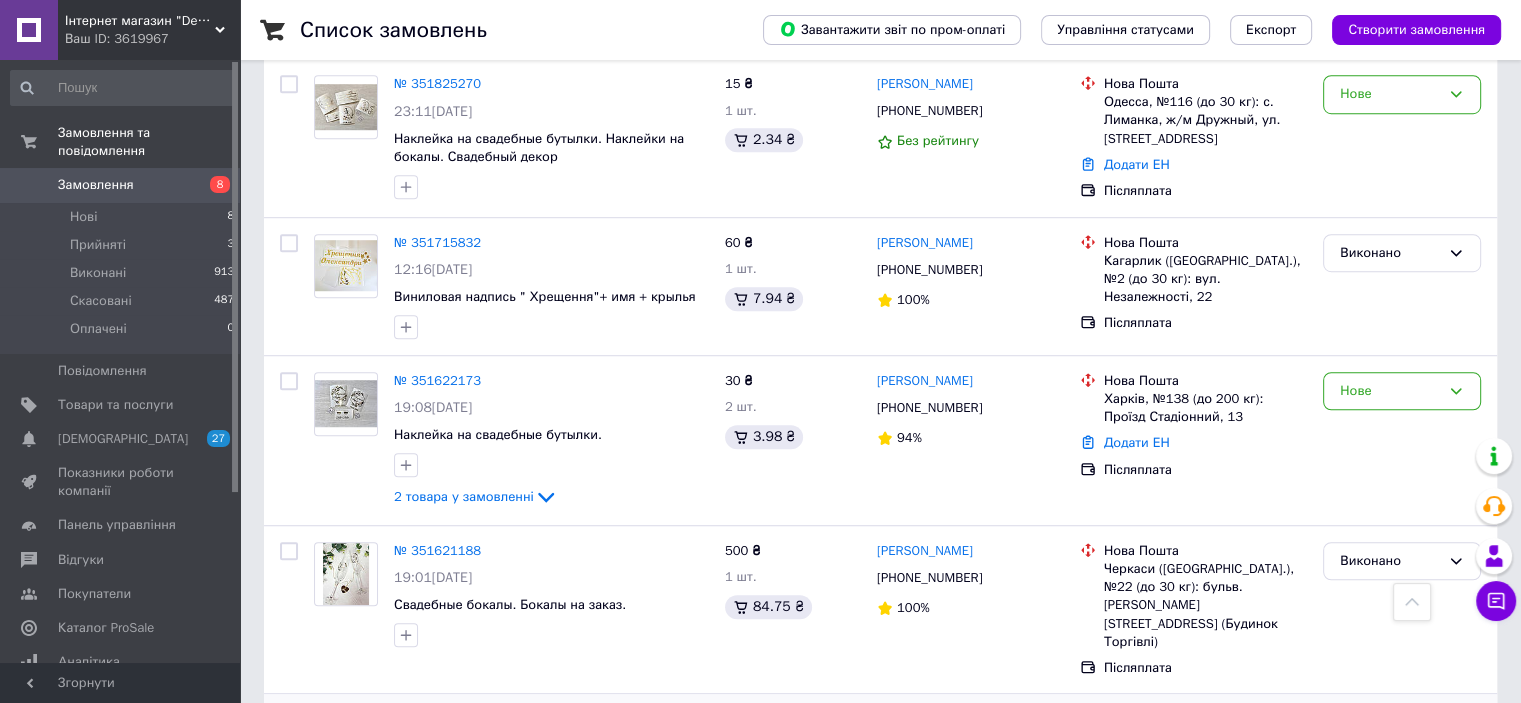 scroll, scrollTop: 1300, scrollLeft: 0, axis: vertical 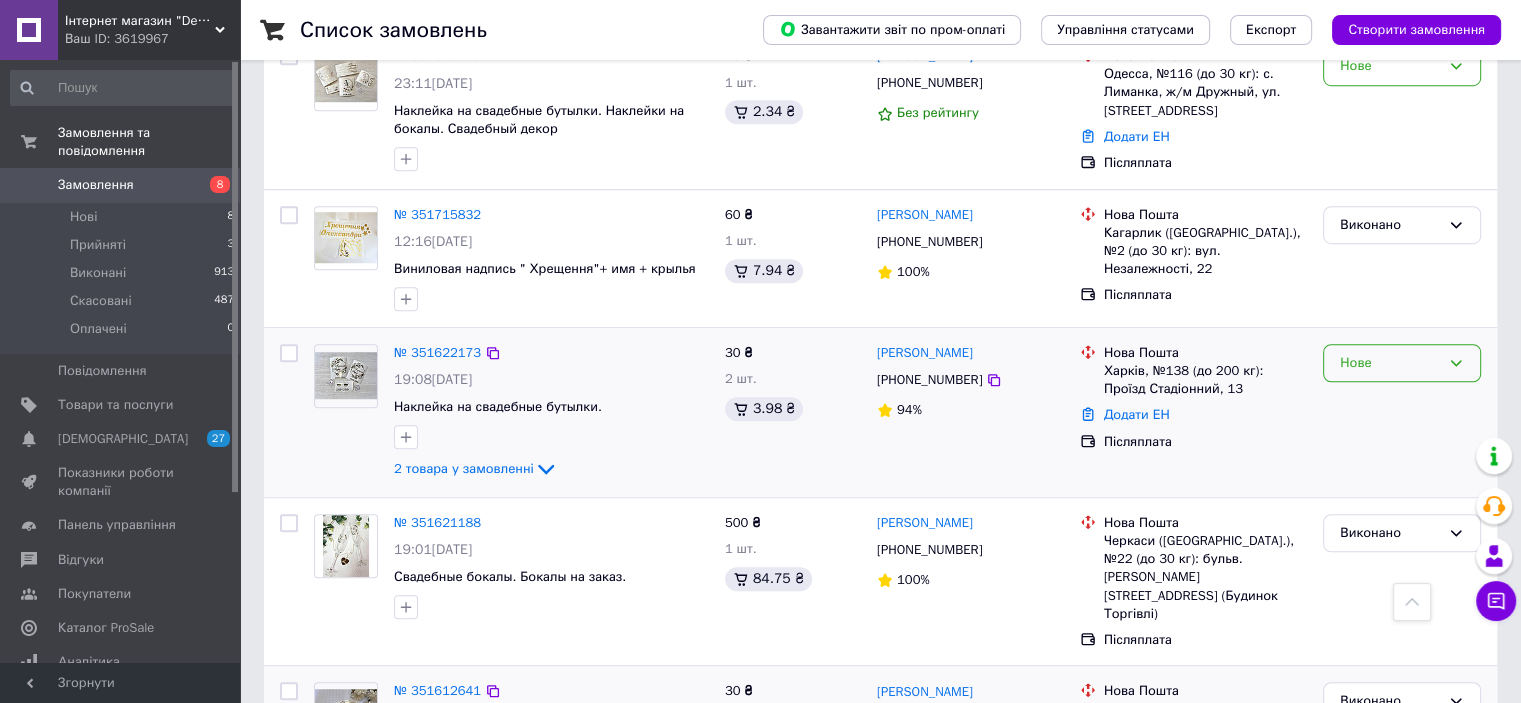 click 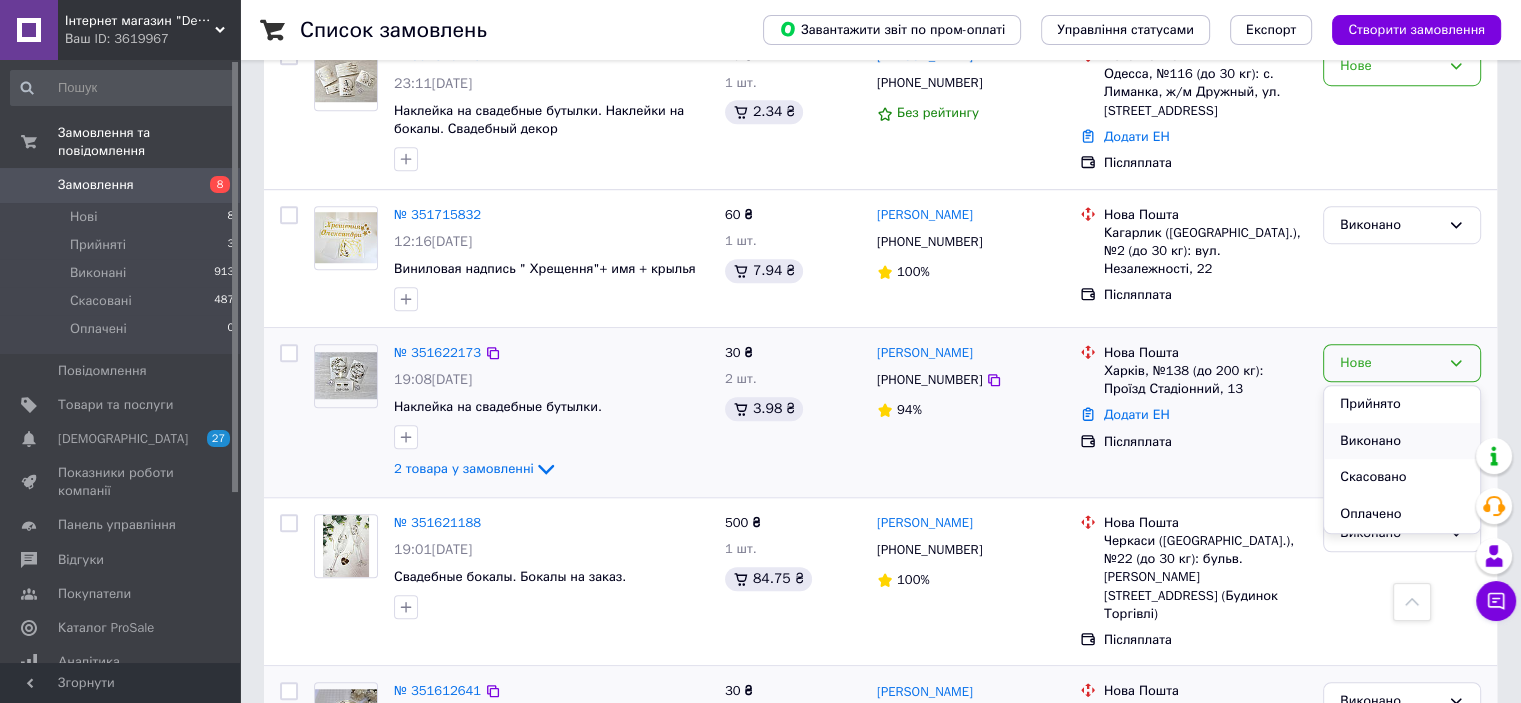 click on "Виконано" at bounding box center (1402, 441) 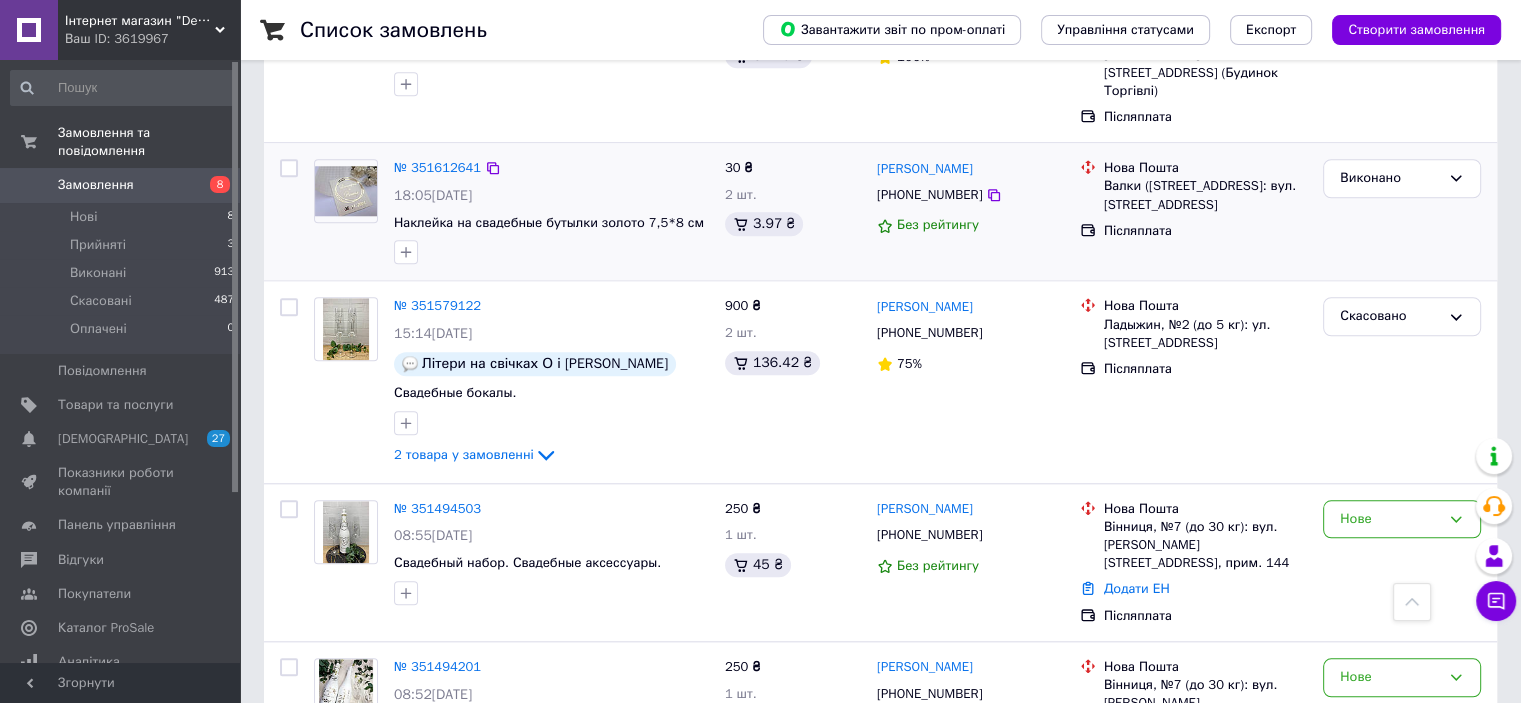 scroll, scrollTop: 1900, scrollLeft: 0, axis: vertical 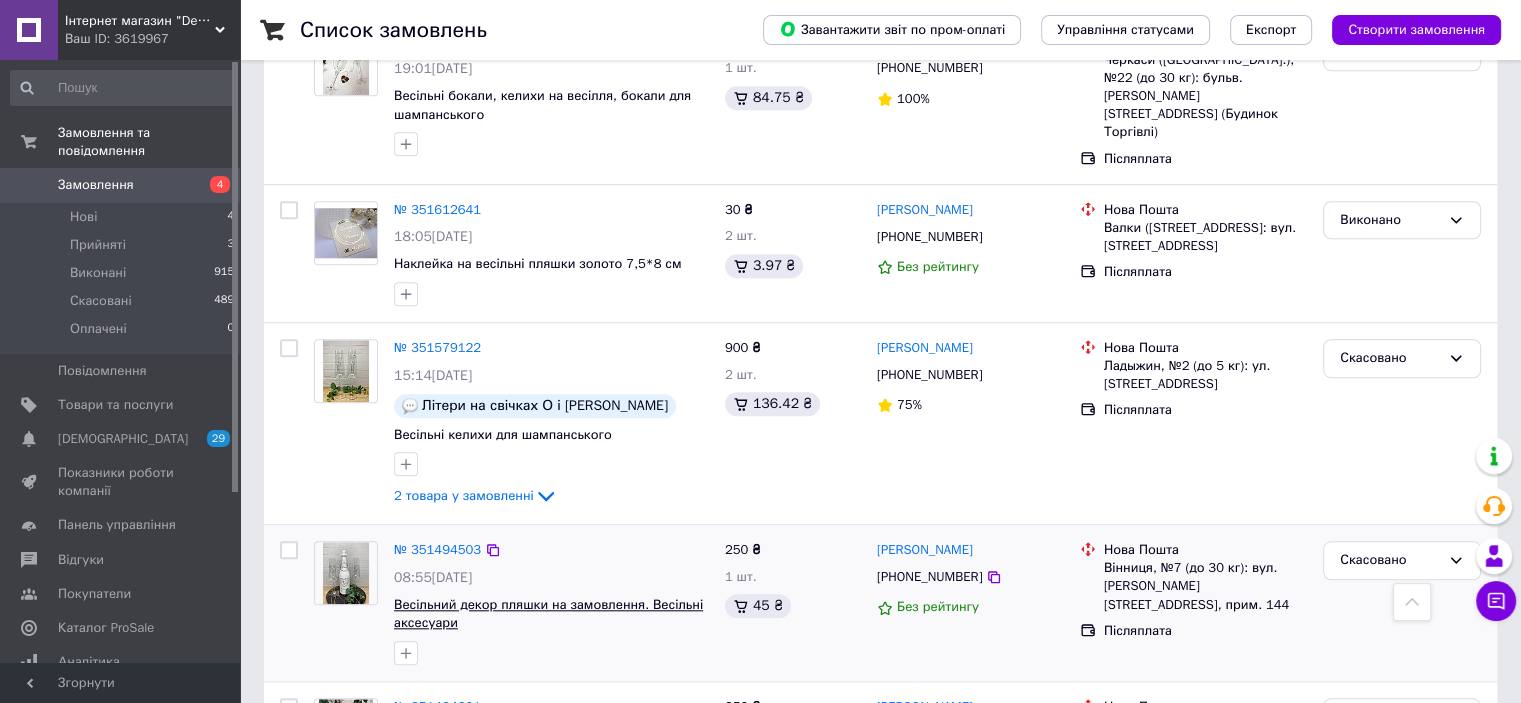 click on "Весільний декор пляшки на замовлення. Весільні аксесуари" at bounding box center (548, 614) 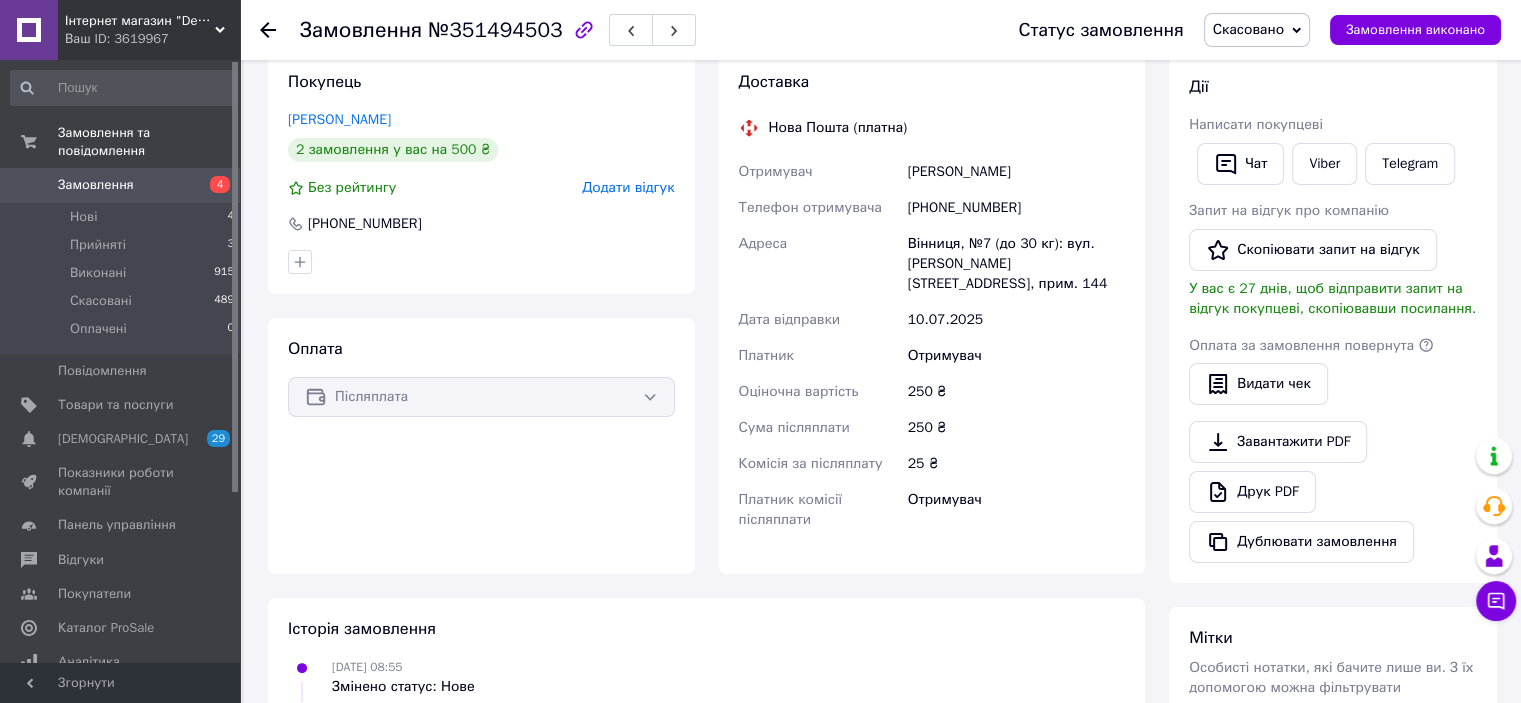 scroll, scrollTop: 514, scrollLeft: 0, axis: vertical 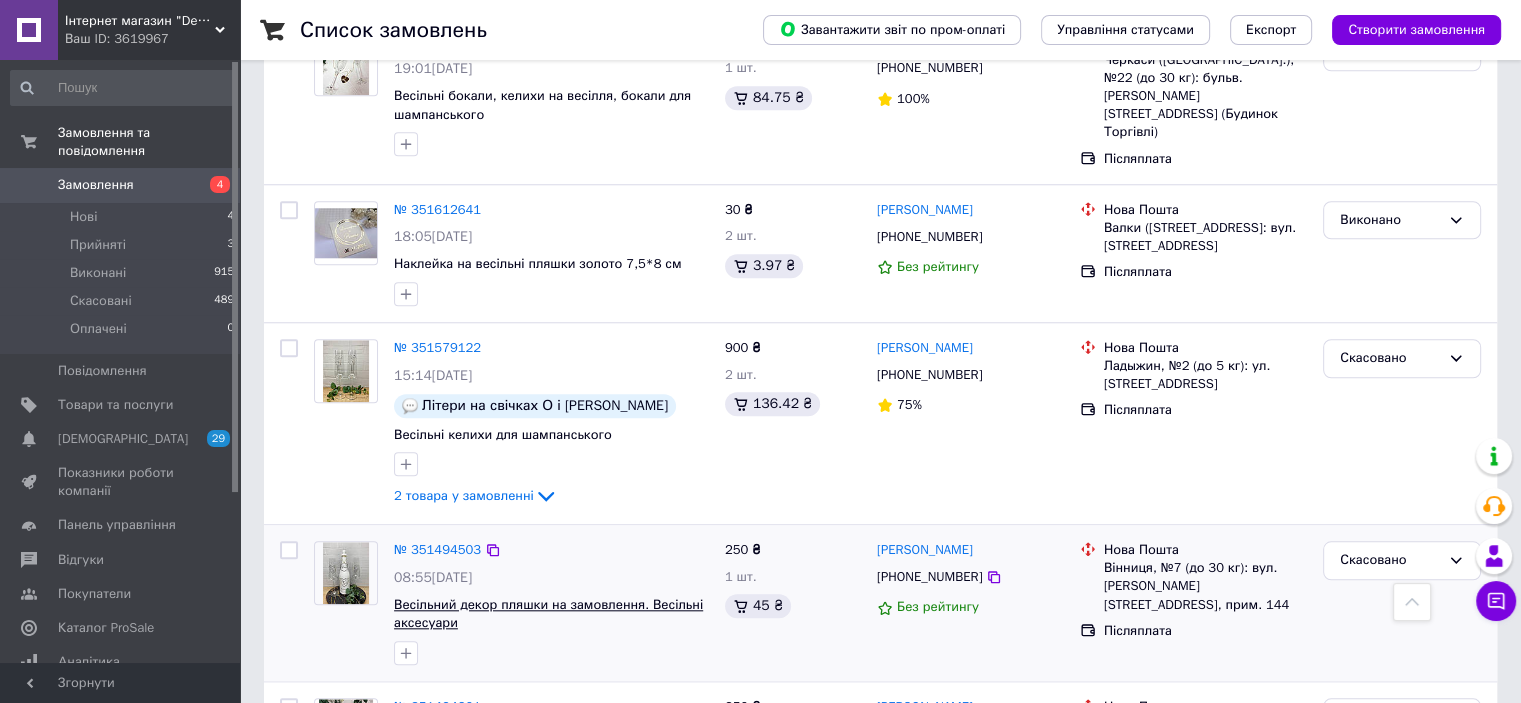 click on "Весільний декор пляшки на замовлення. Весільні аксесуари" at bounding box center (548, 614) 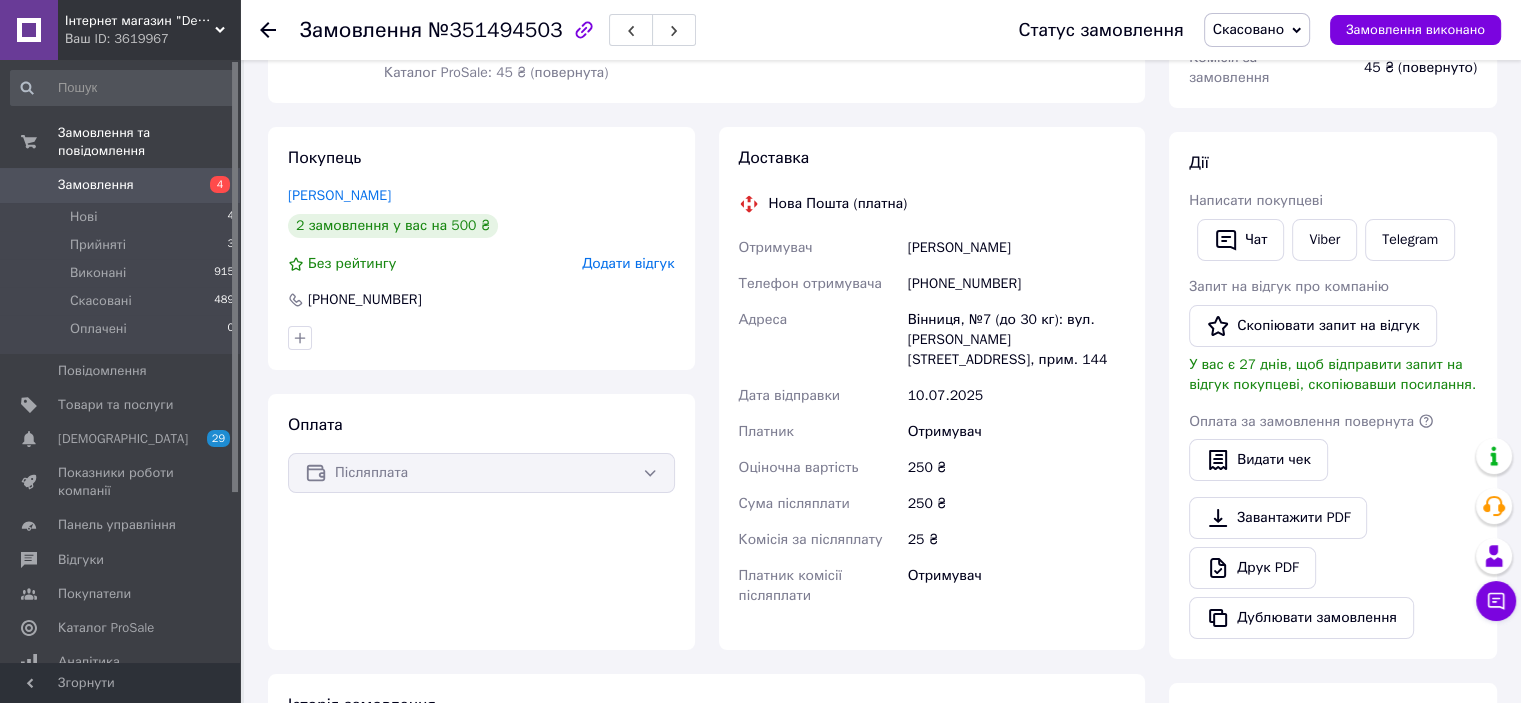 scroll, scrollTop: 14, scrollLeft: 0, axis: vertical 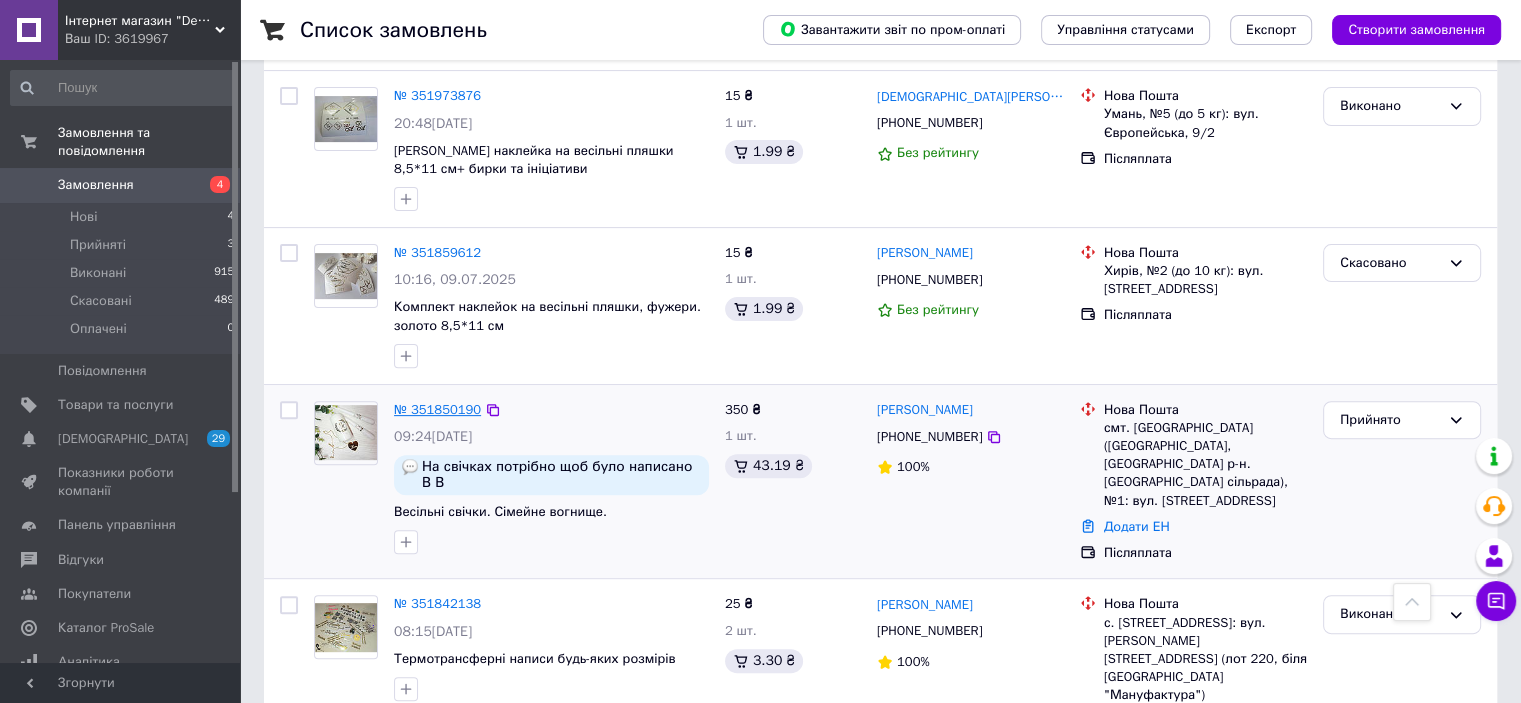 click on "№ 351850190" at bounding box center [437, 409] 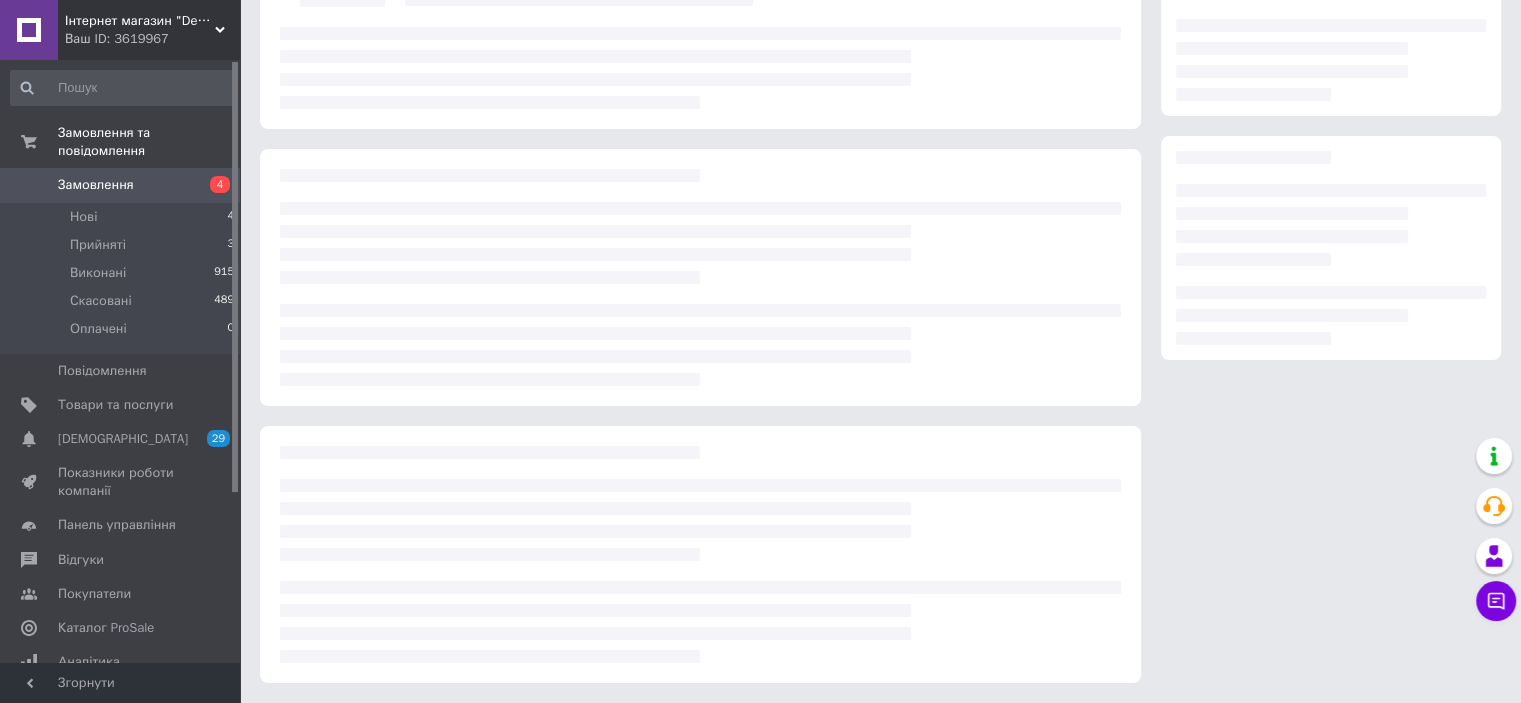 scroll, scrollTop: 0, scrollLeft: 0, axis: both 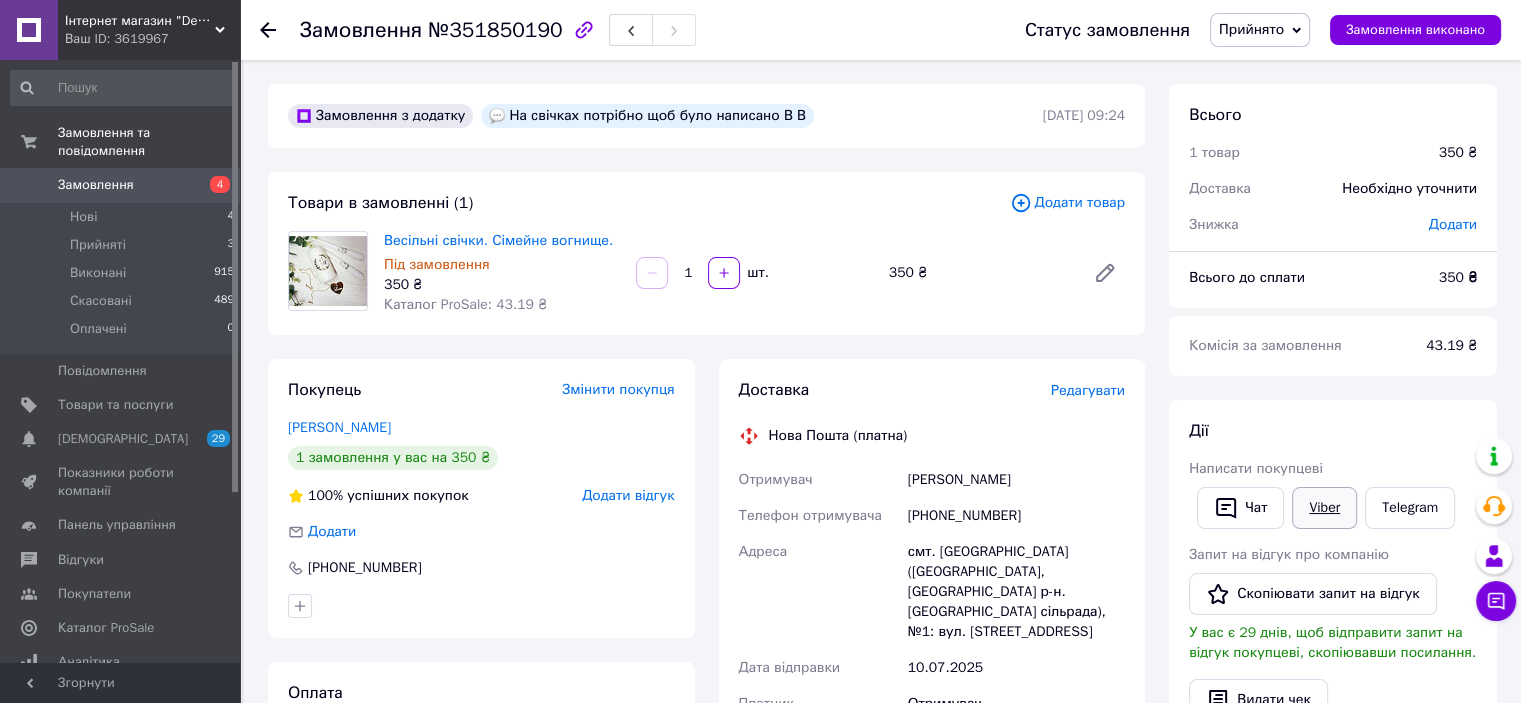 click on "Viber" at bounding box center (1324, 508) 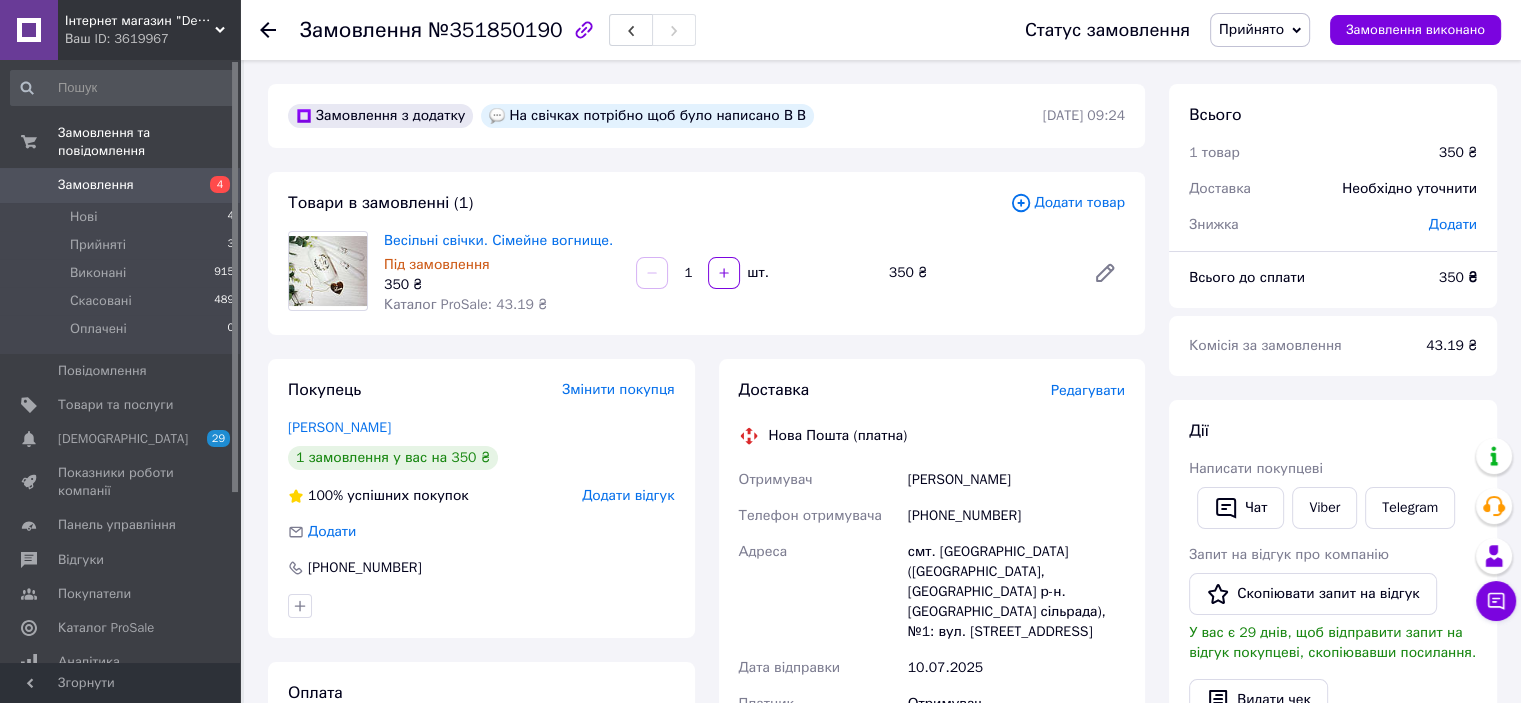 click on "Замовлення з додатку На свічках потрібно щоб було написано В В 09.07.2025 | 09:24 Товари в замовленні (1) Додати товар Весільні свічки. Сімейне вогнище. Під замовлення 350 ₴ Каталог ProSale: 43.19 ₴  1   шт. 350 ₴ Покупець Змінити покупця Томашевская Василиса 1 замовлення у вас на 350 ₴ 100%   успішних покупок Додати відгук Додати +380681543223 Оплата Післяплата Доставка Редагувати Нова Пошта (платна) Отримувач Томашевская Василиса Телефон отримувача +380681543223 Адреса смт. Голованівськ (Кіровоградська обл., Голованівський р-н. Голованівська сільрада), №1: вул. Соборна, 69 Дата відправки <" at bounding box center (706, 733) 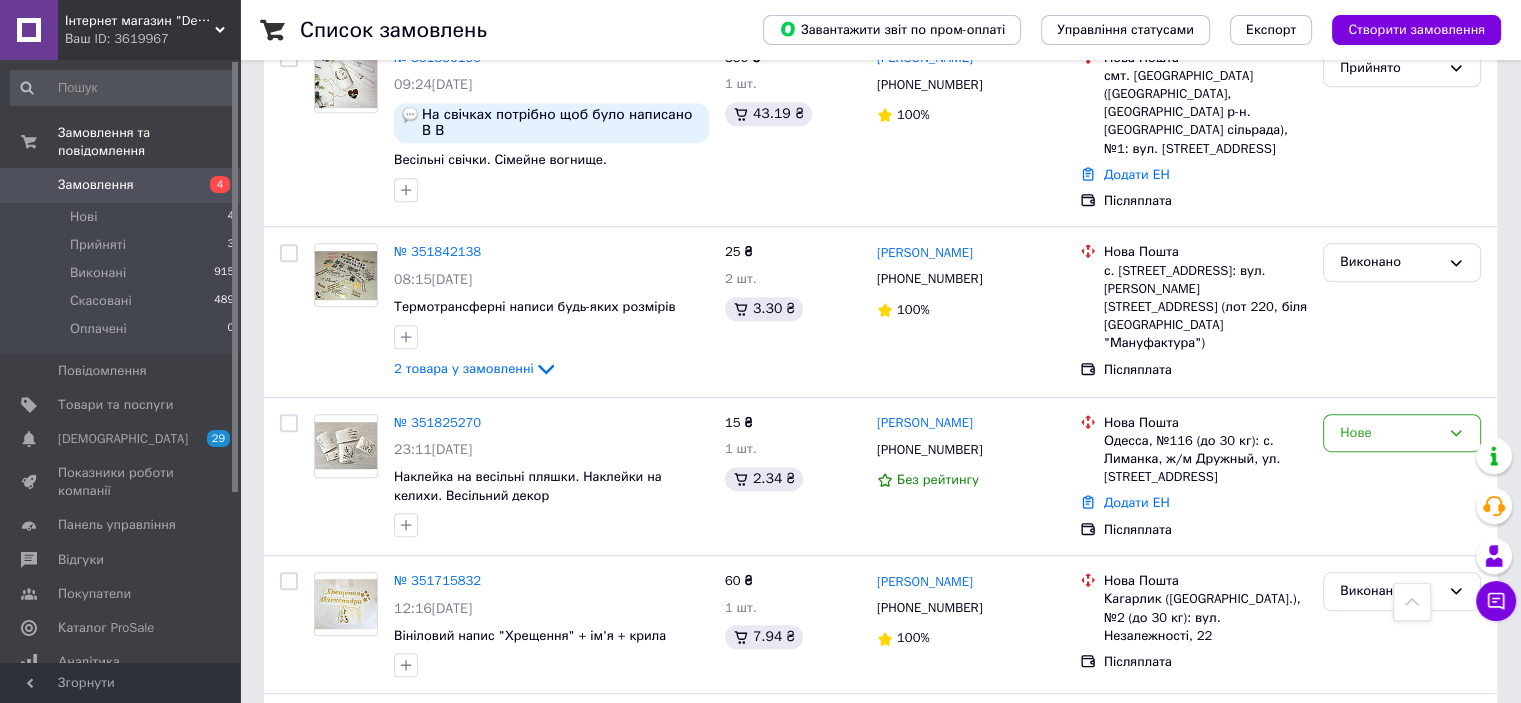 scroll, scrollTop: 1000, scrollLeft: 0, axis: vertical 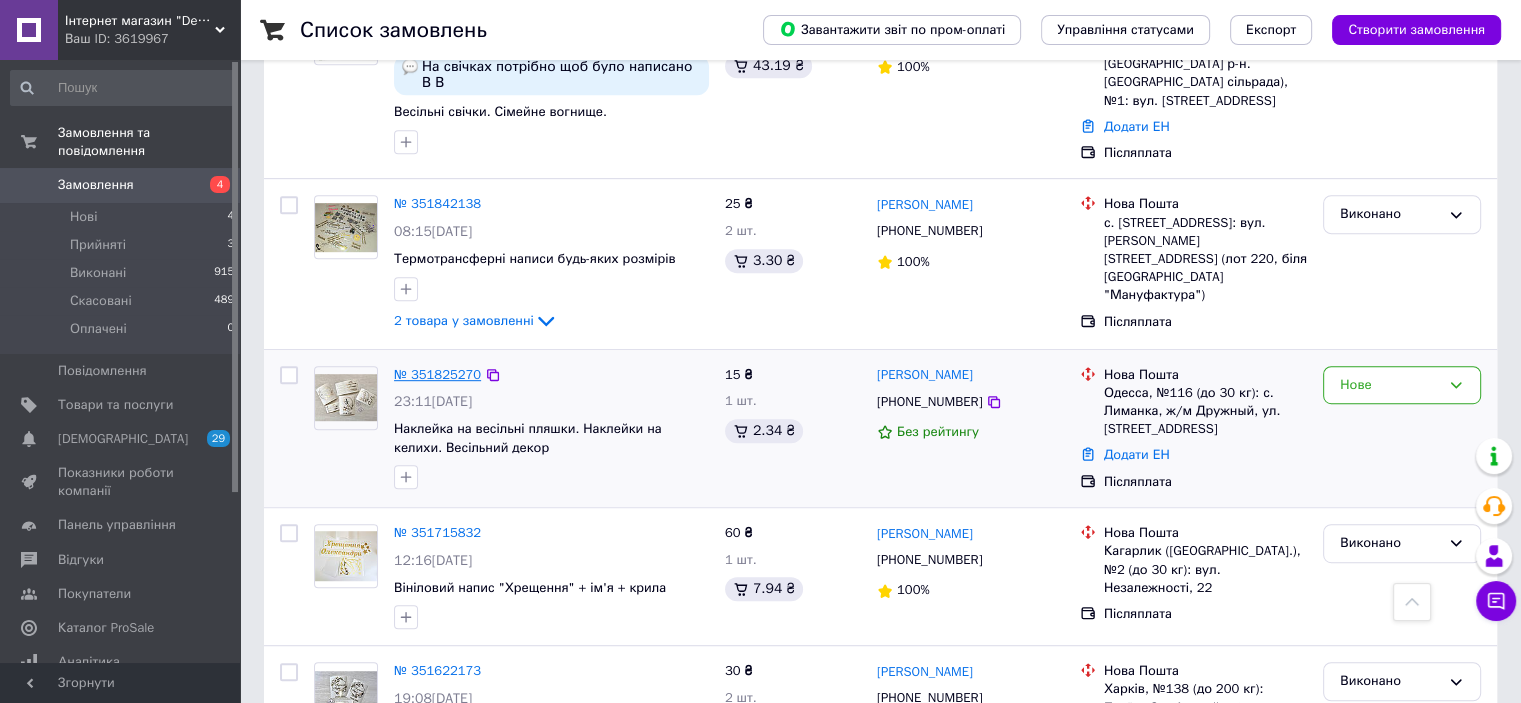 click on "№ 351825270" at bounding box center (437, 374) 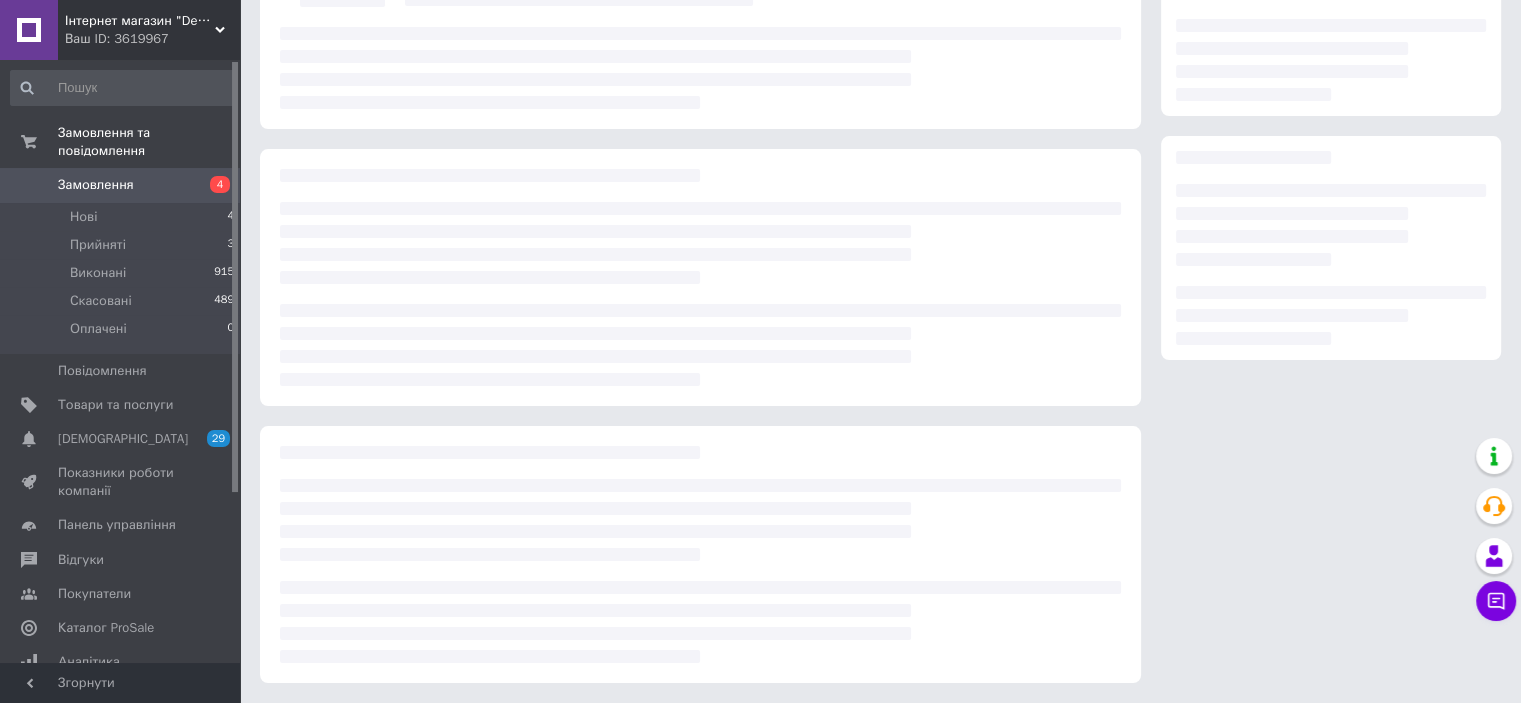 scroll, scrollTop: 0, scrollLeft: 0, axis: both 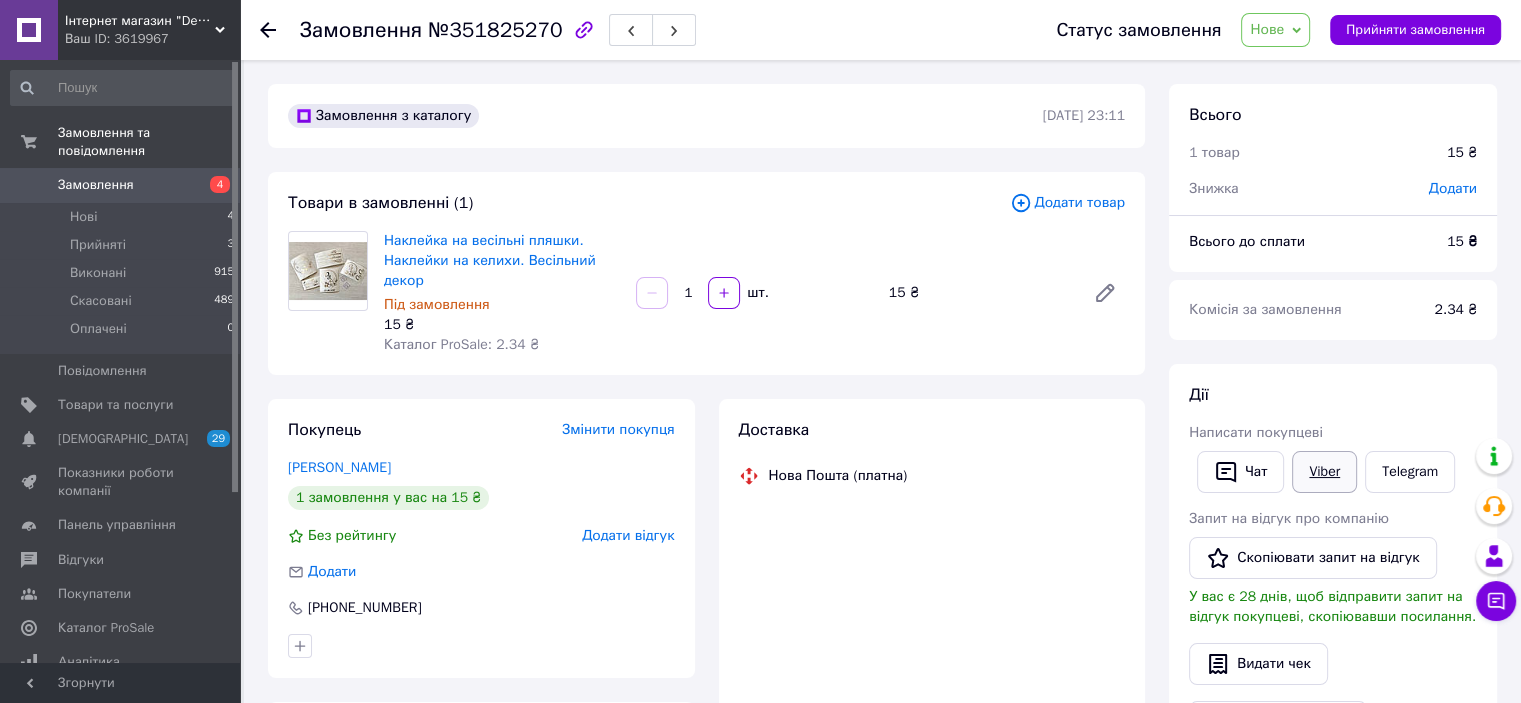 click on "Viber" at bounding box center [1324, 472] 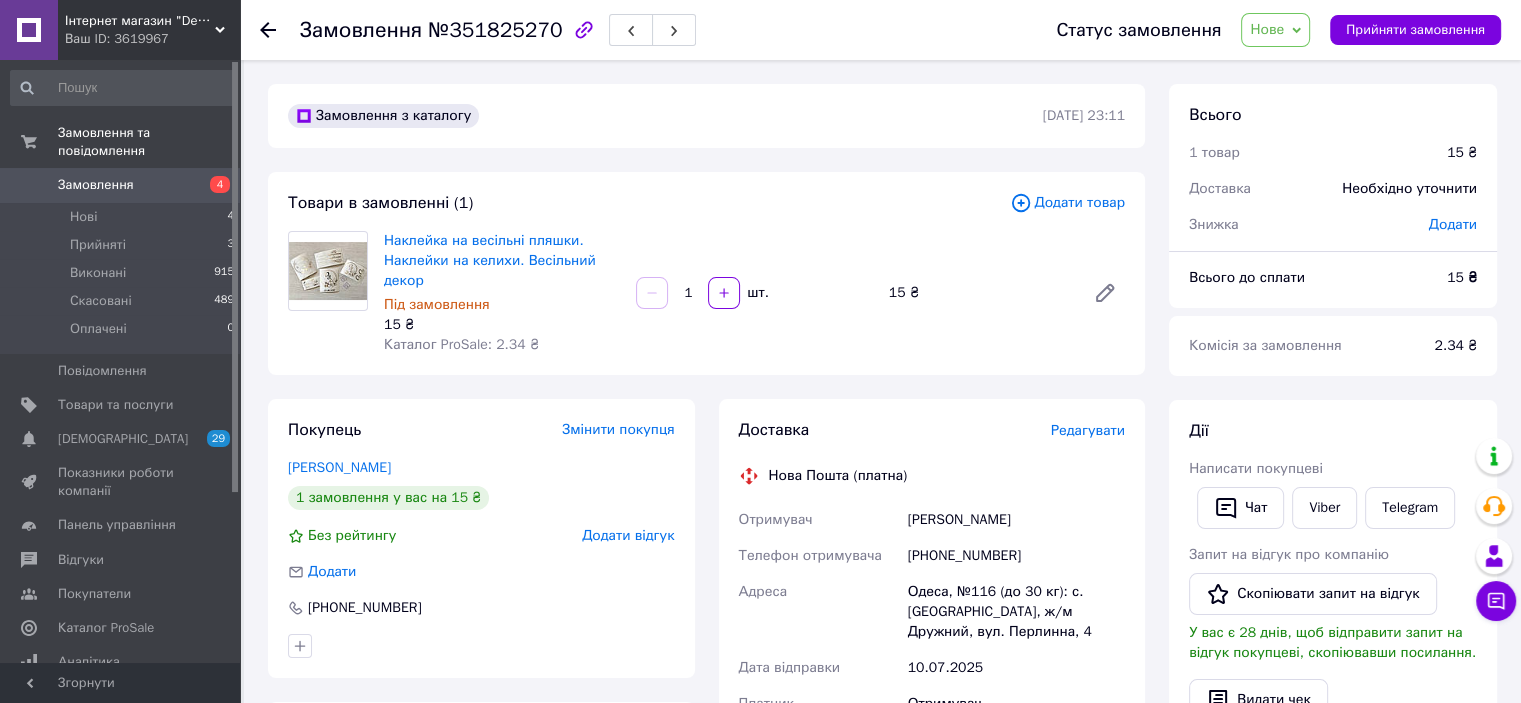 click 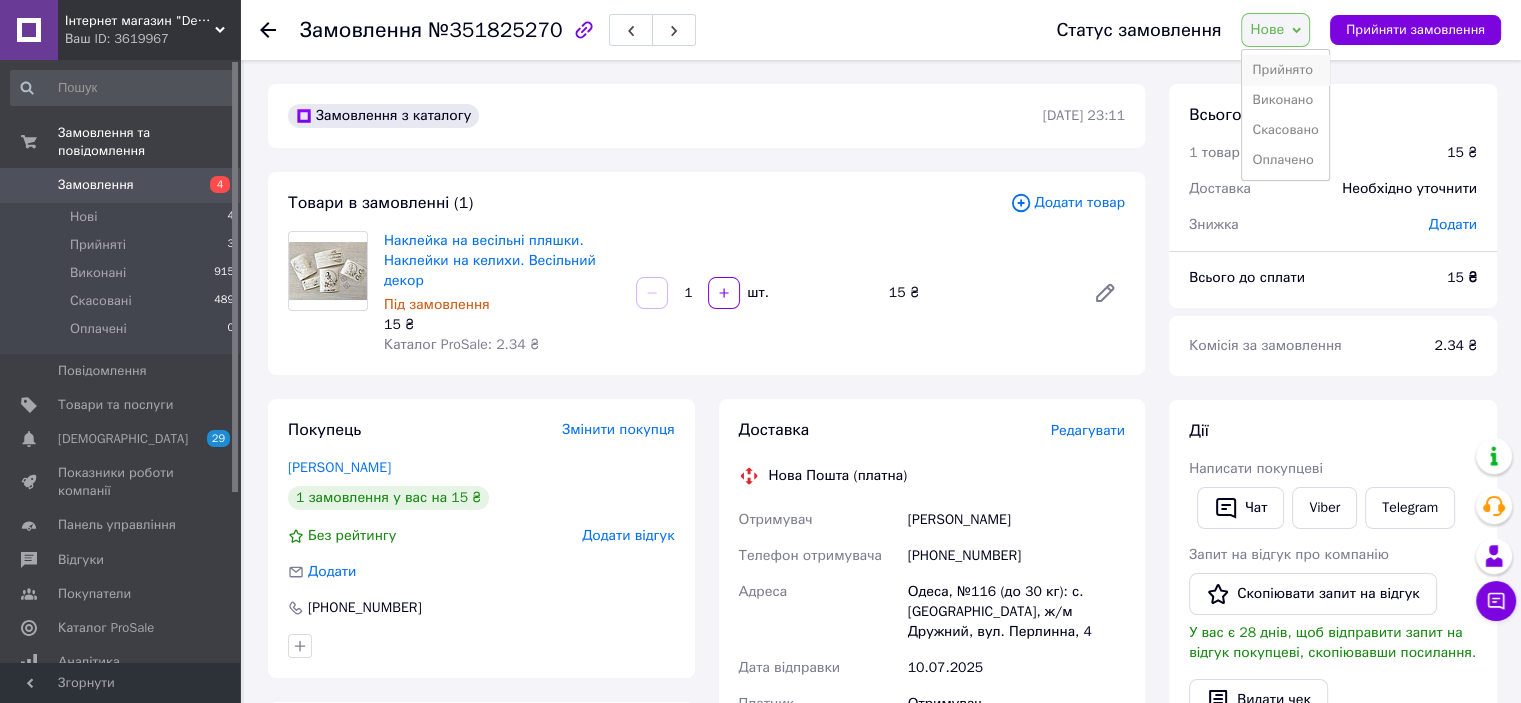 click on "Прийнято" at bounding box center (1285, 70) 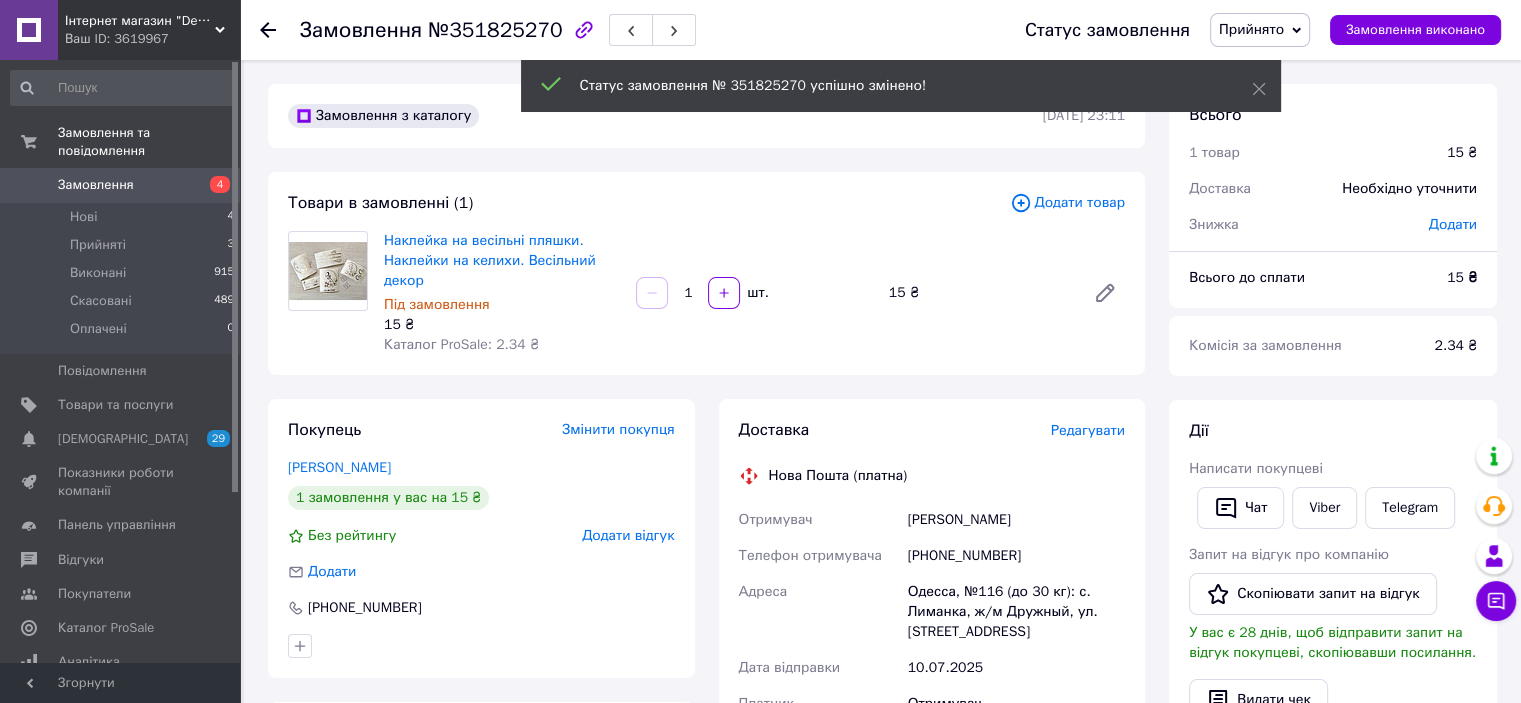 click on "Замовлення" at bounding box center [96, 185] 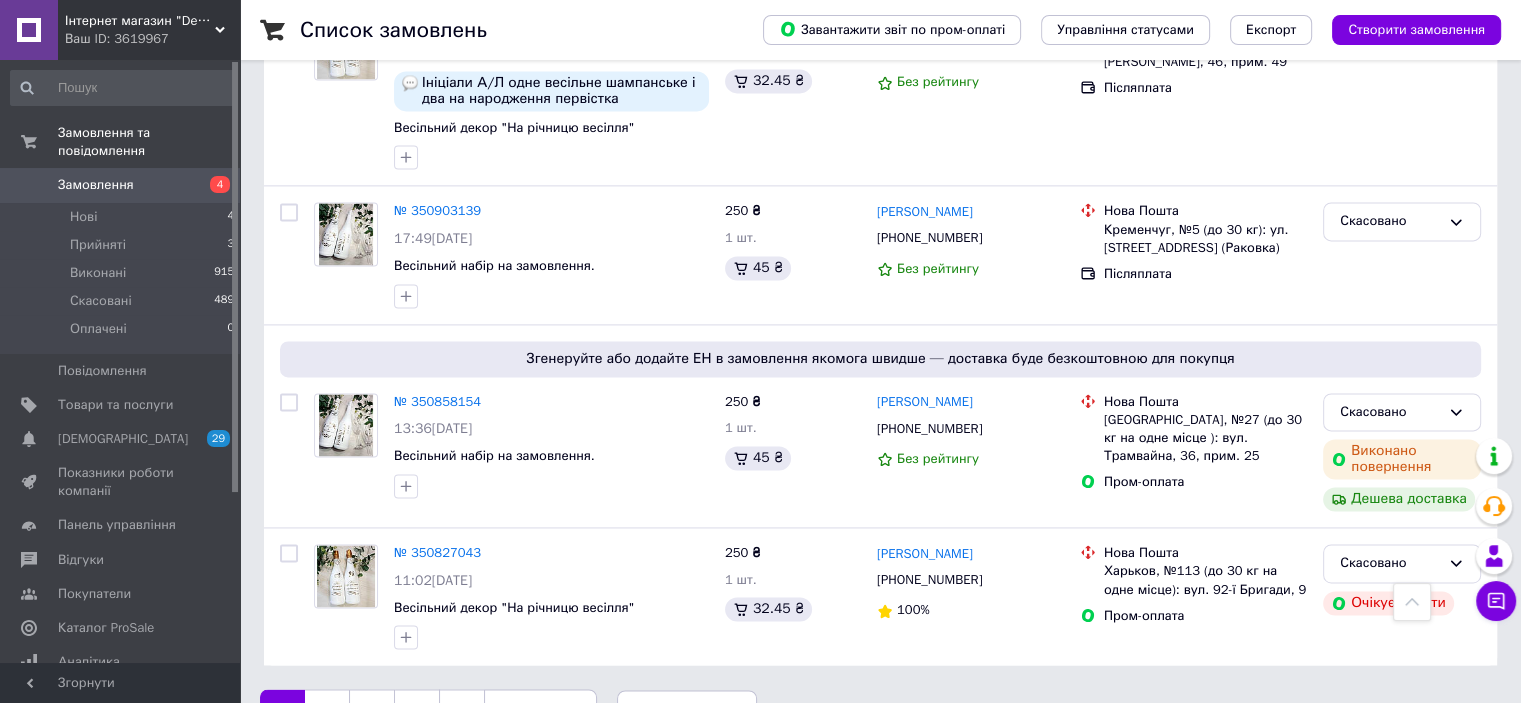 scroll, scrollTop: 2791, scrollLeft: 0, axis: vertical 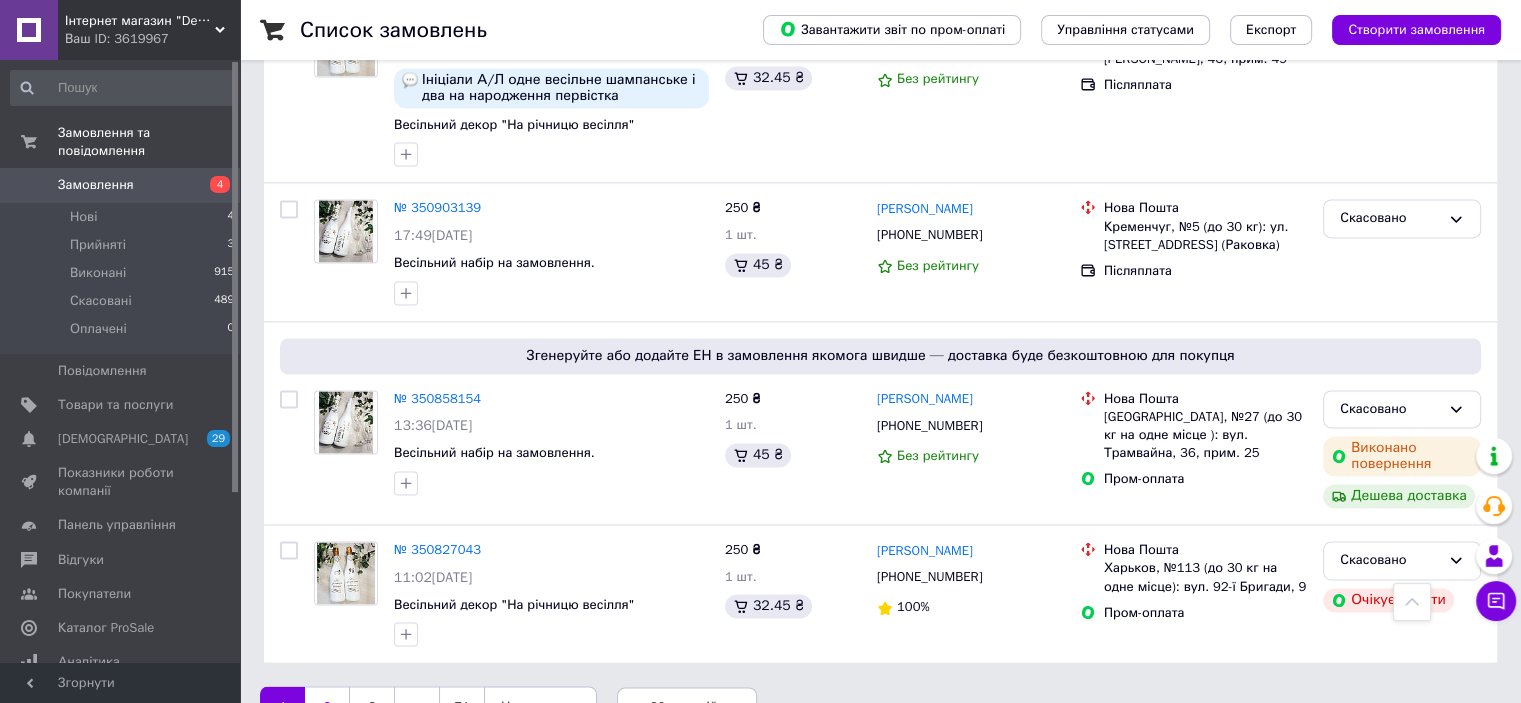 click on "2" at bounding box center [327, 707] 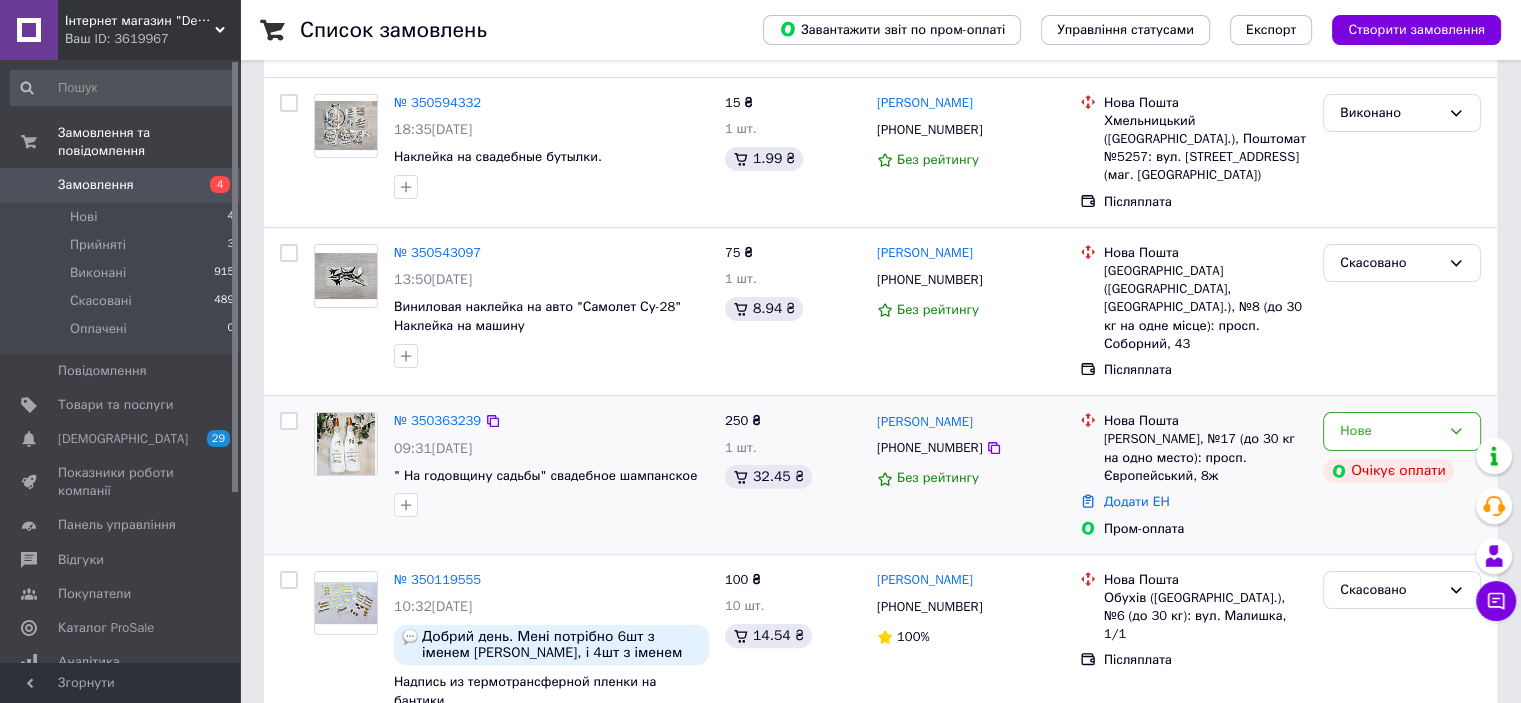 scroll, scrollTop: 400, scrollLeft: 0, axis: vertical 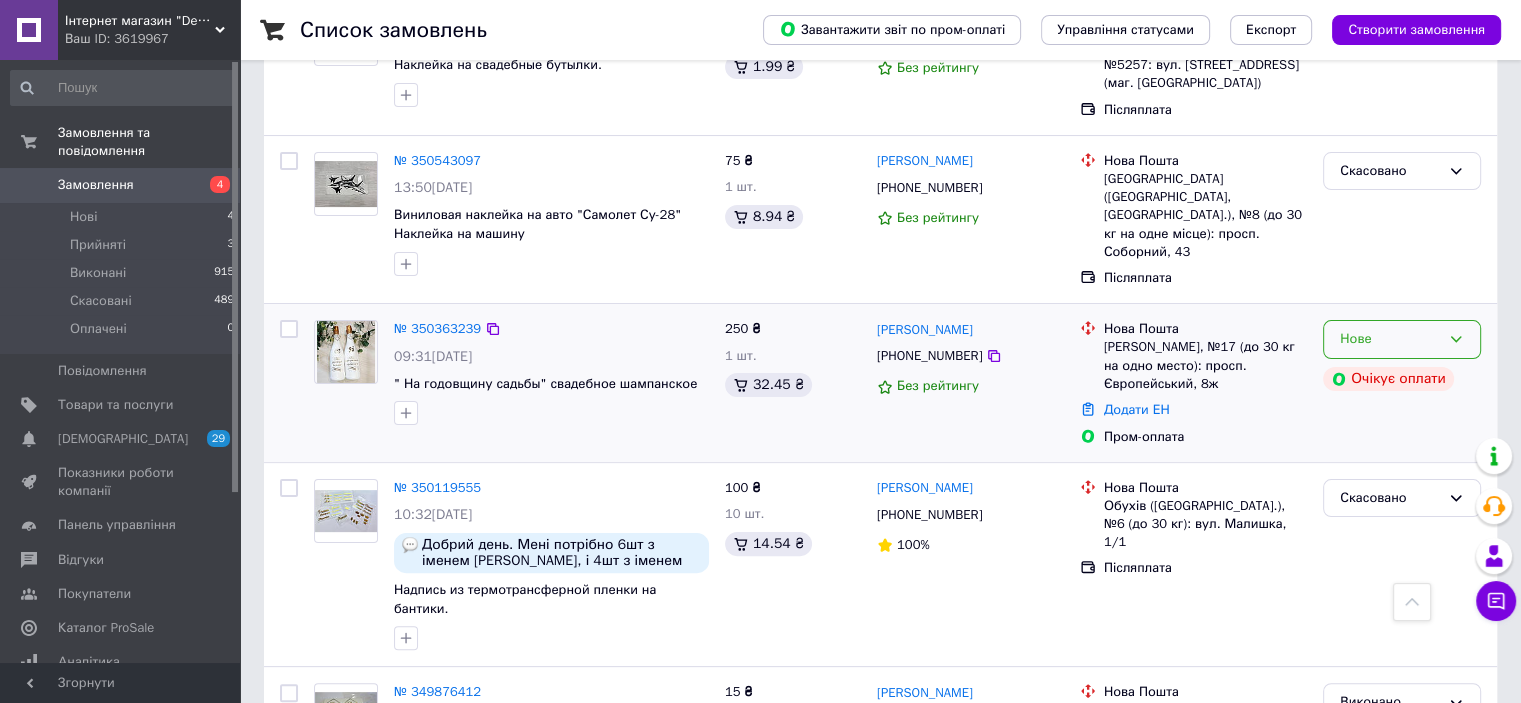 click 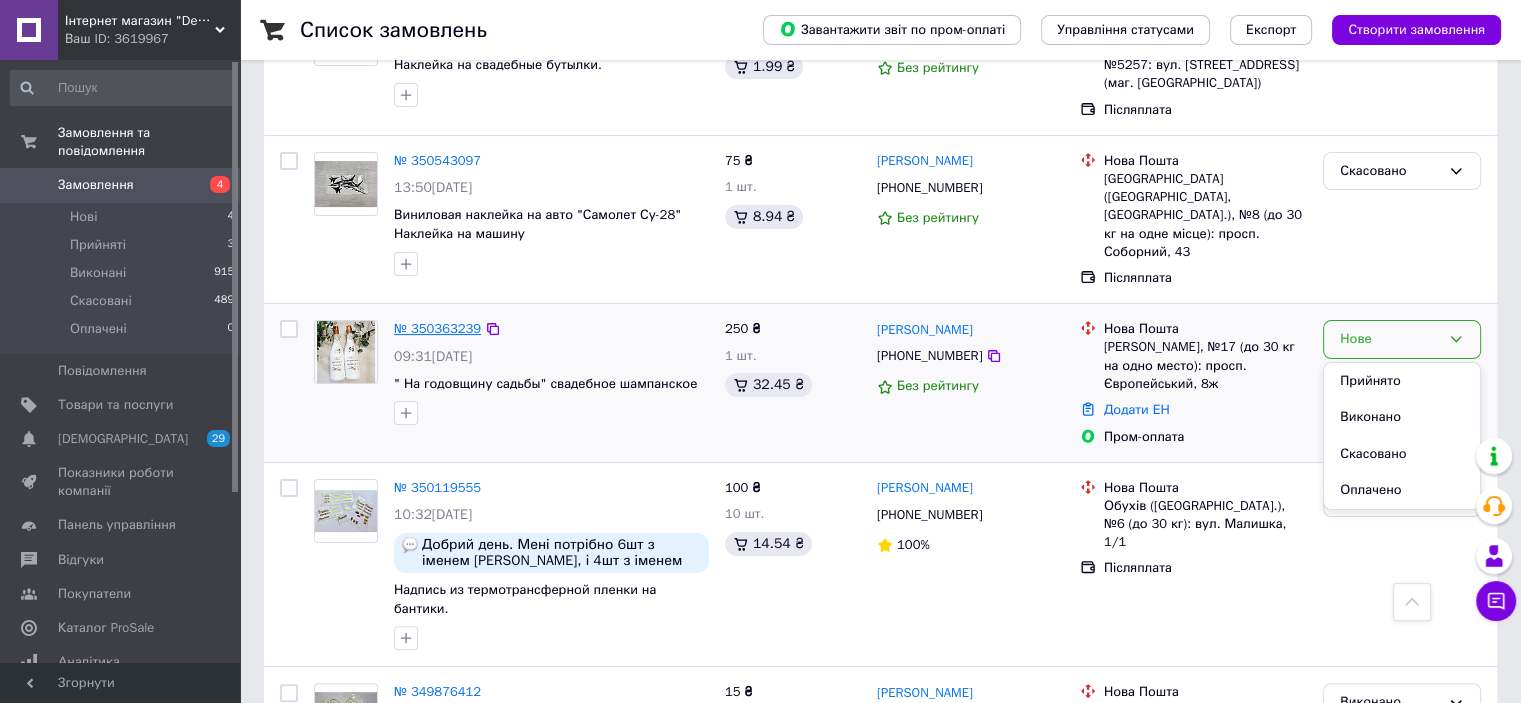click on "№ 350363239" at bounding box center (437, 328) 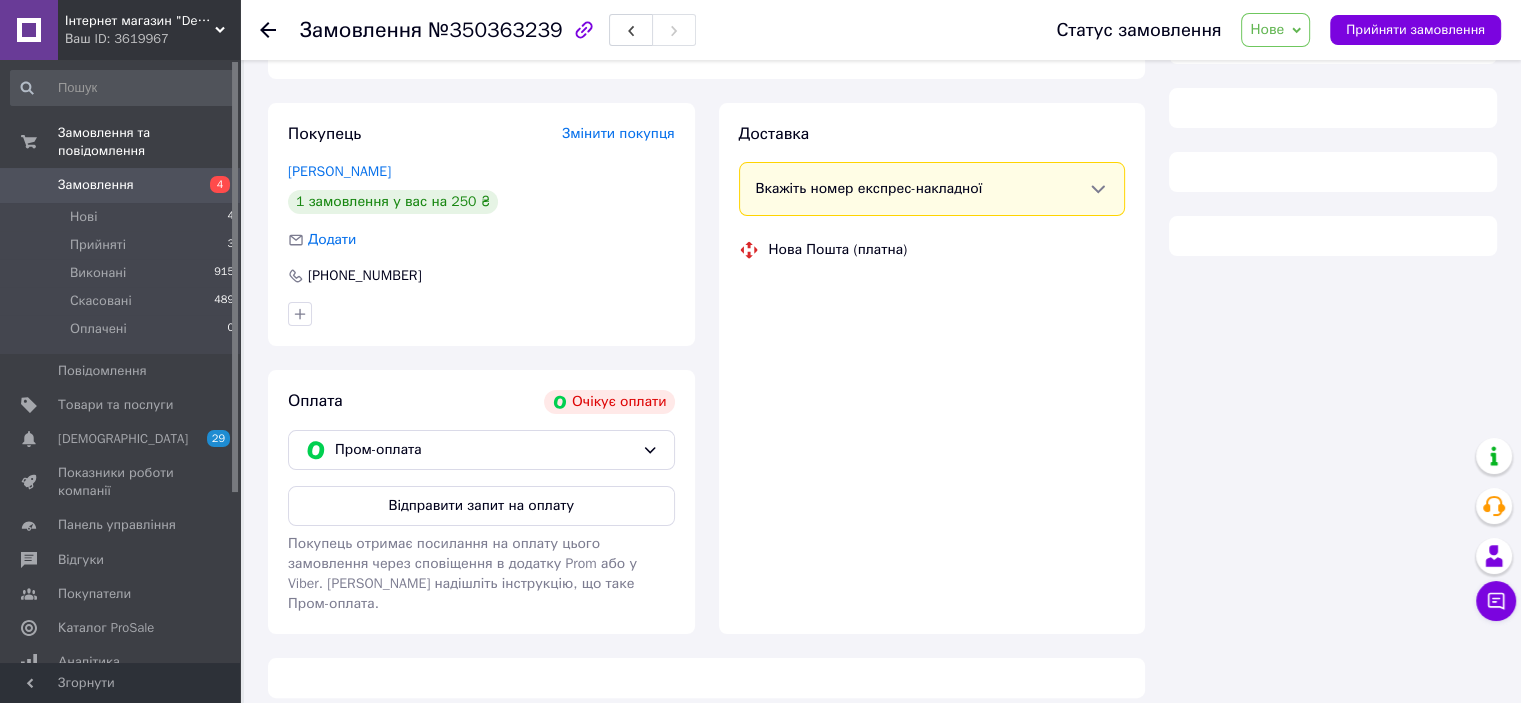 scroll, scrollTop: 400, scrollLeft: 0, axis: vertical 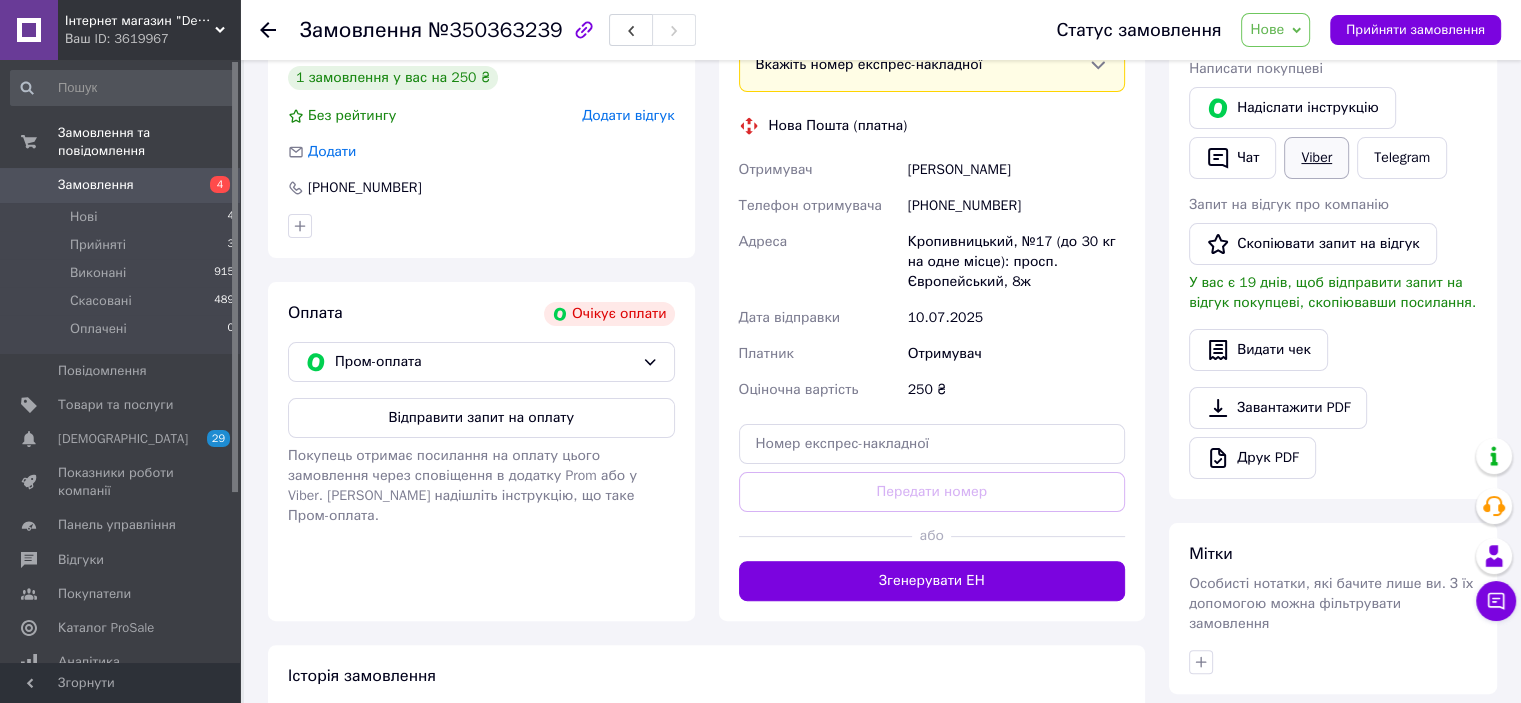 click on "Viber" at bounding box center [1316, 158] 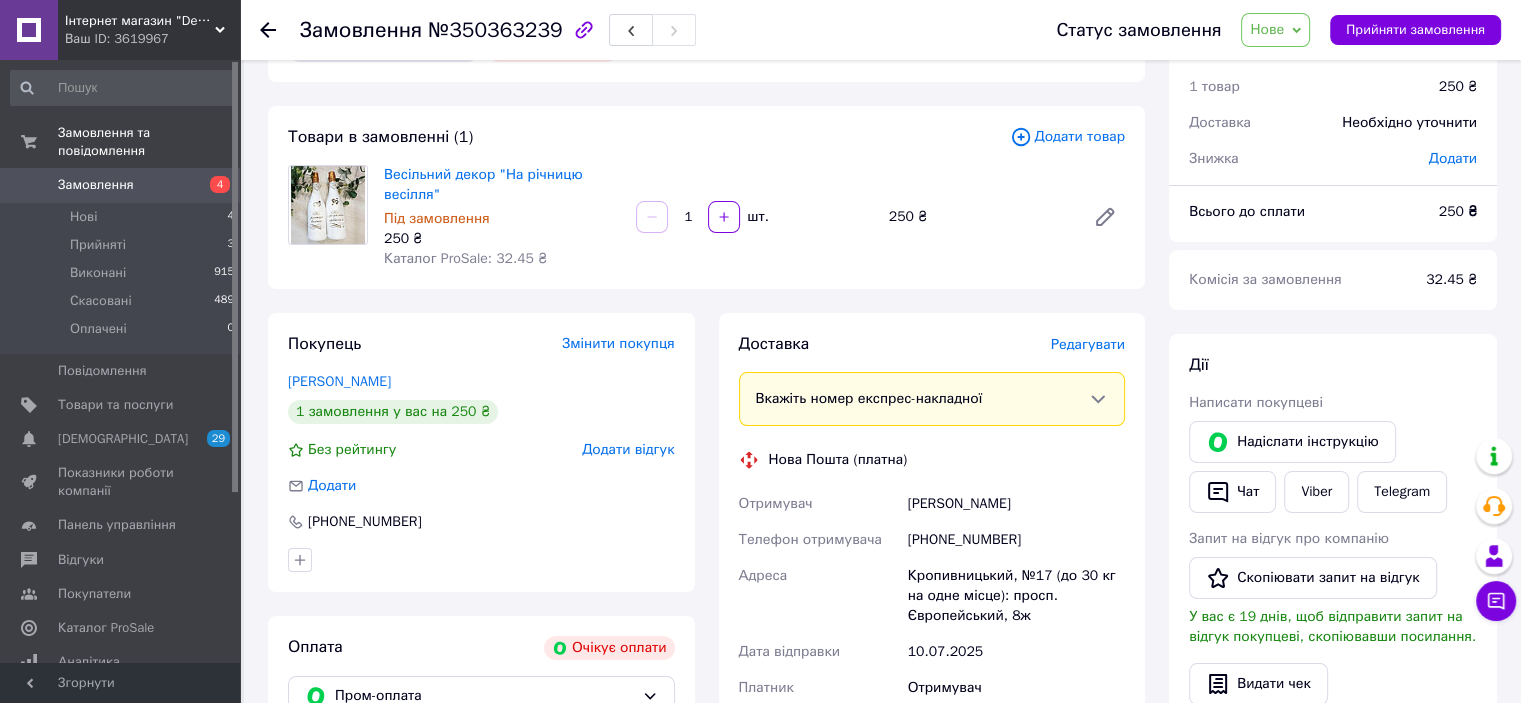 scroll, scrollTop: 0, scrollLeft: 0, axis: both 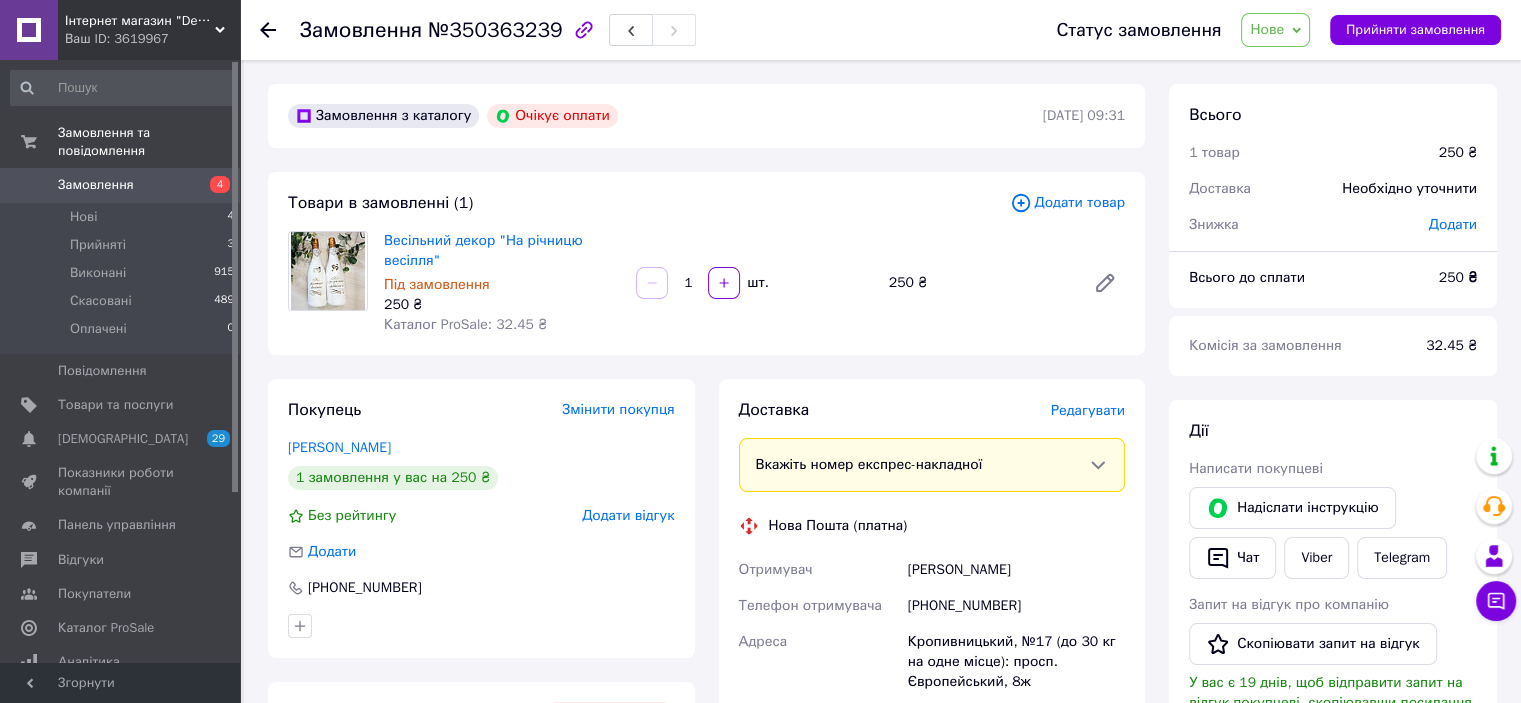 click on "Нове" at bounding box center (1267, 29) 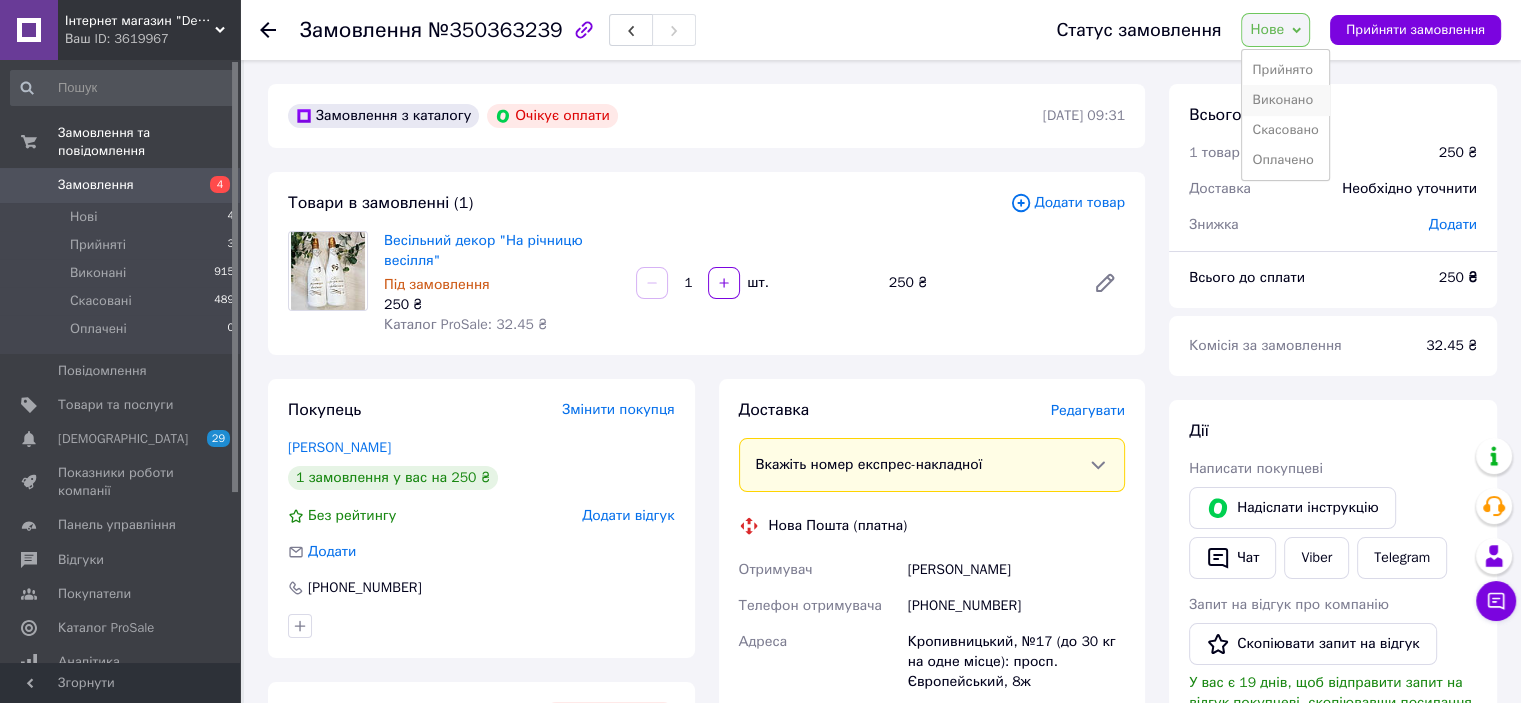click on "Виконано" at bounding box center (1285, 100) 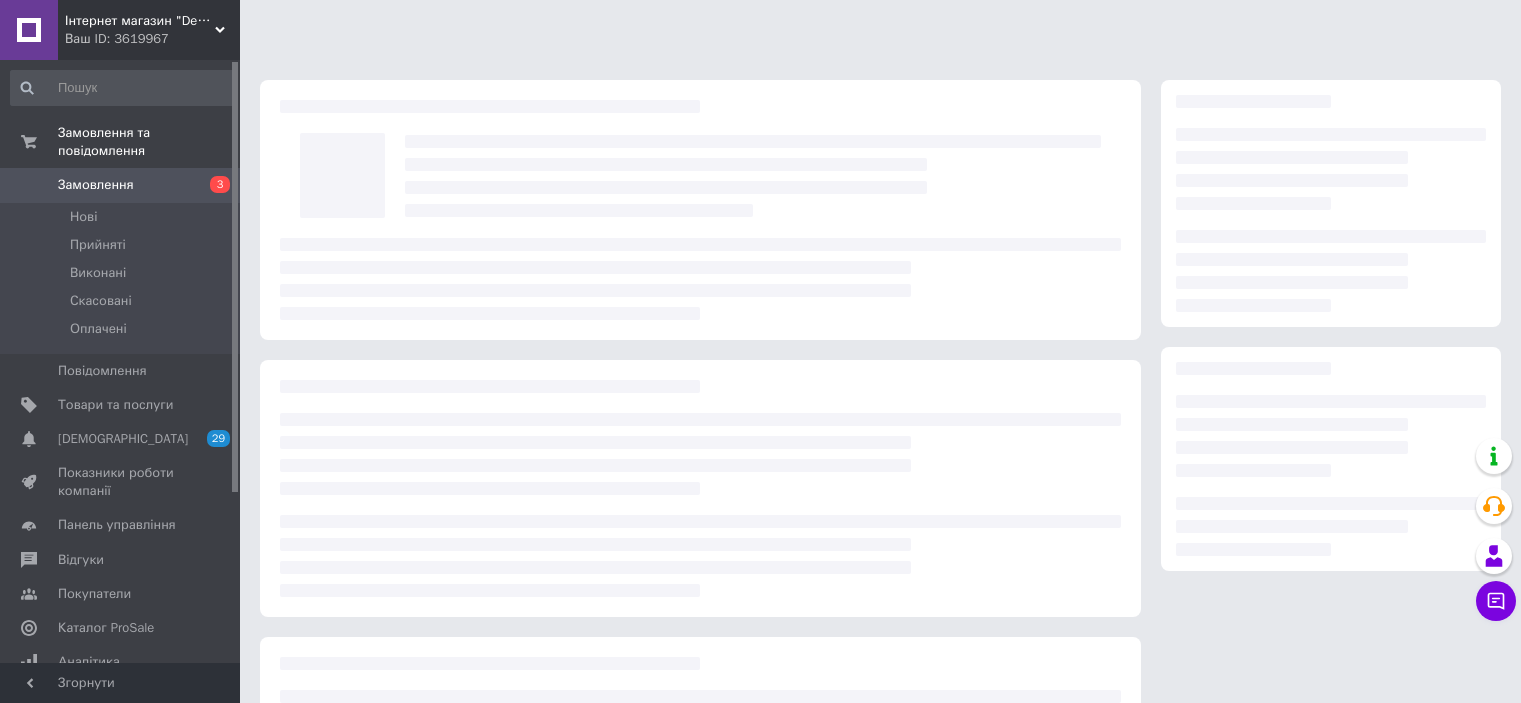 scroll, scrollTop: 0, scrollLeft: 0, axis: both 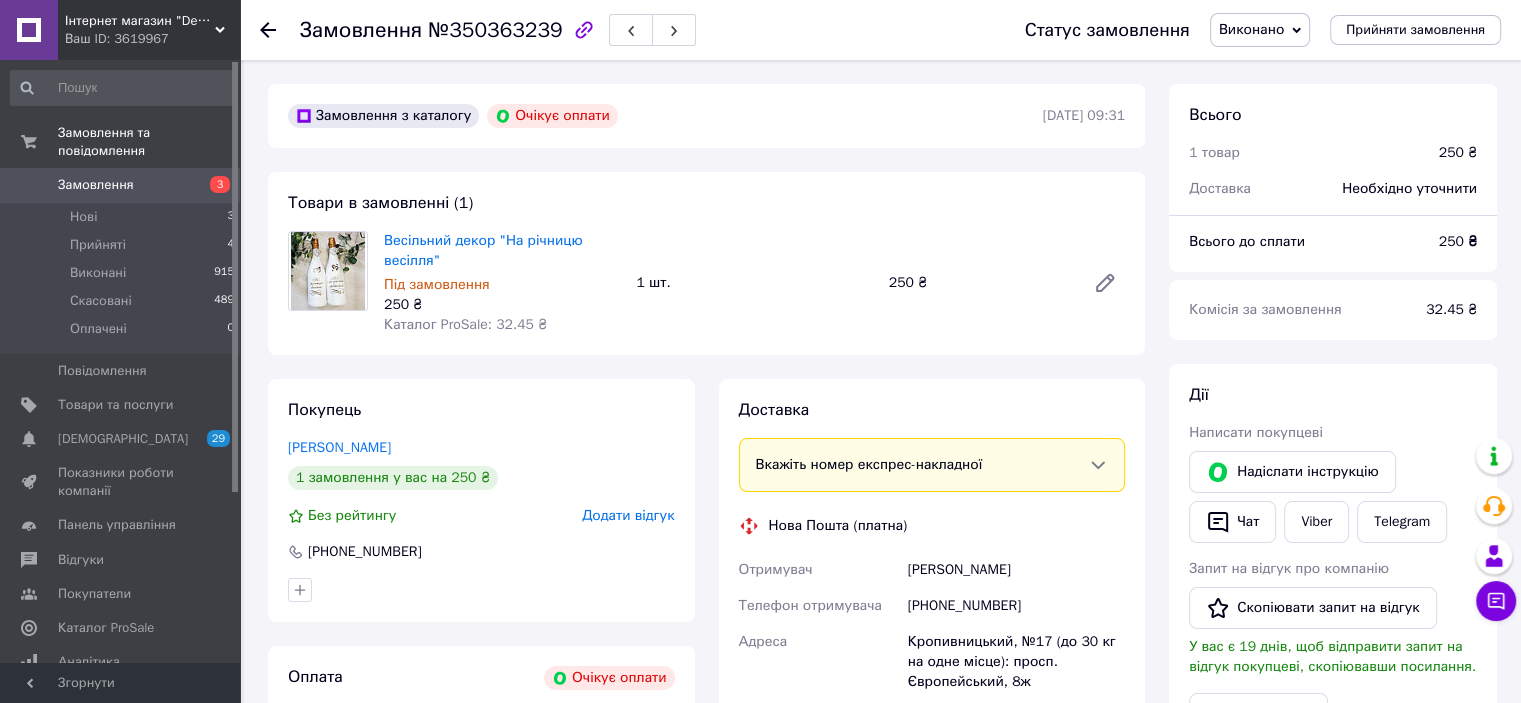 click on "Замовлення" at bounding box center (96, 185) 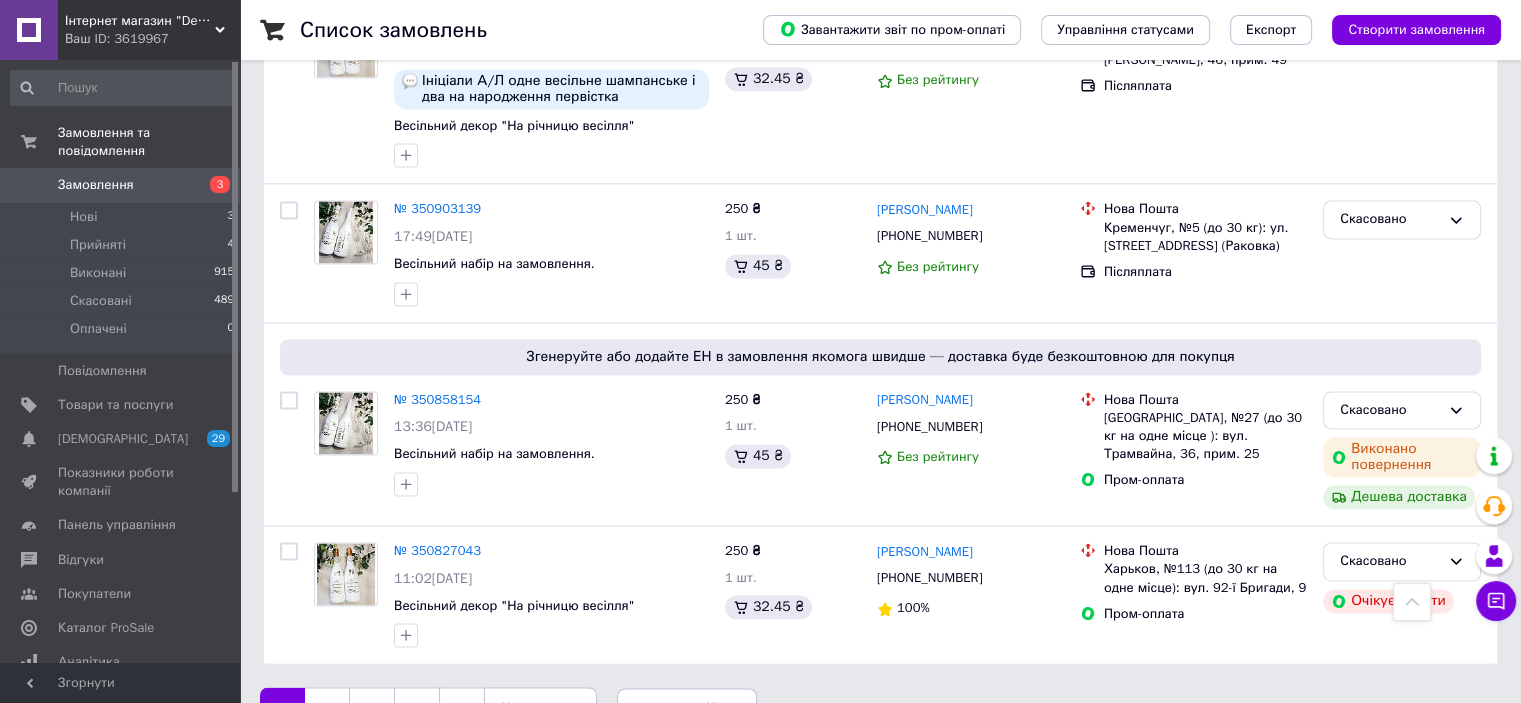 scroll, scrollTop: 2791, scrollLeft: 0, axis: vertical 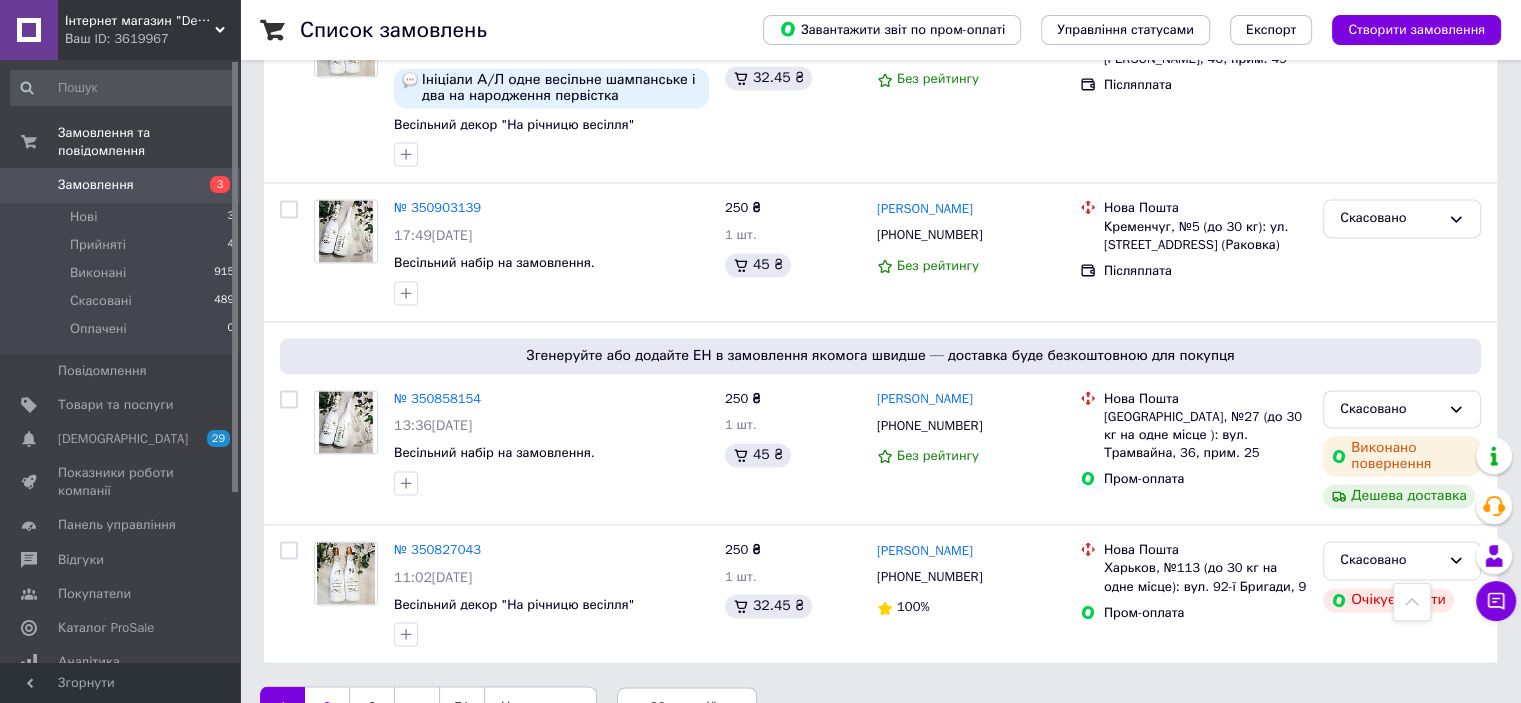 click on "2" at bounding box center (327, 707) 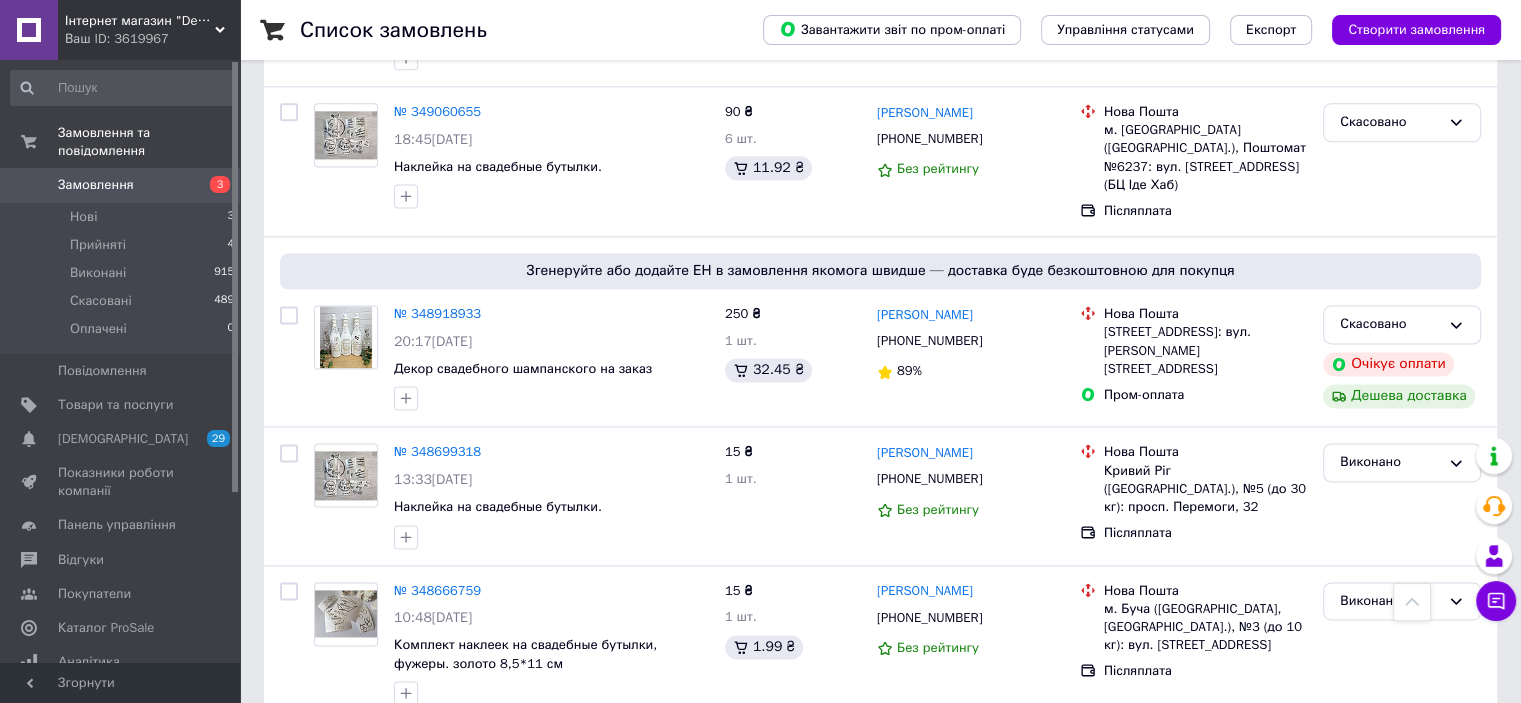 scroll, scrollTop: 2700, scrollLeft: 0, axis: vertical 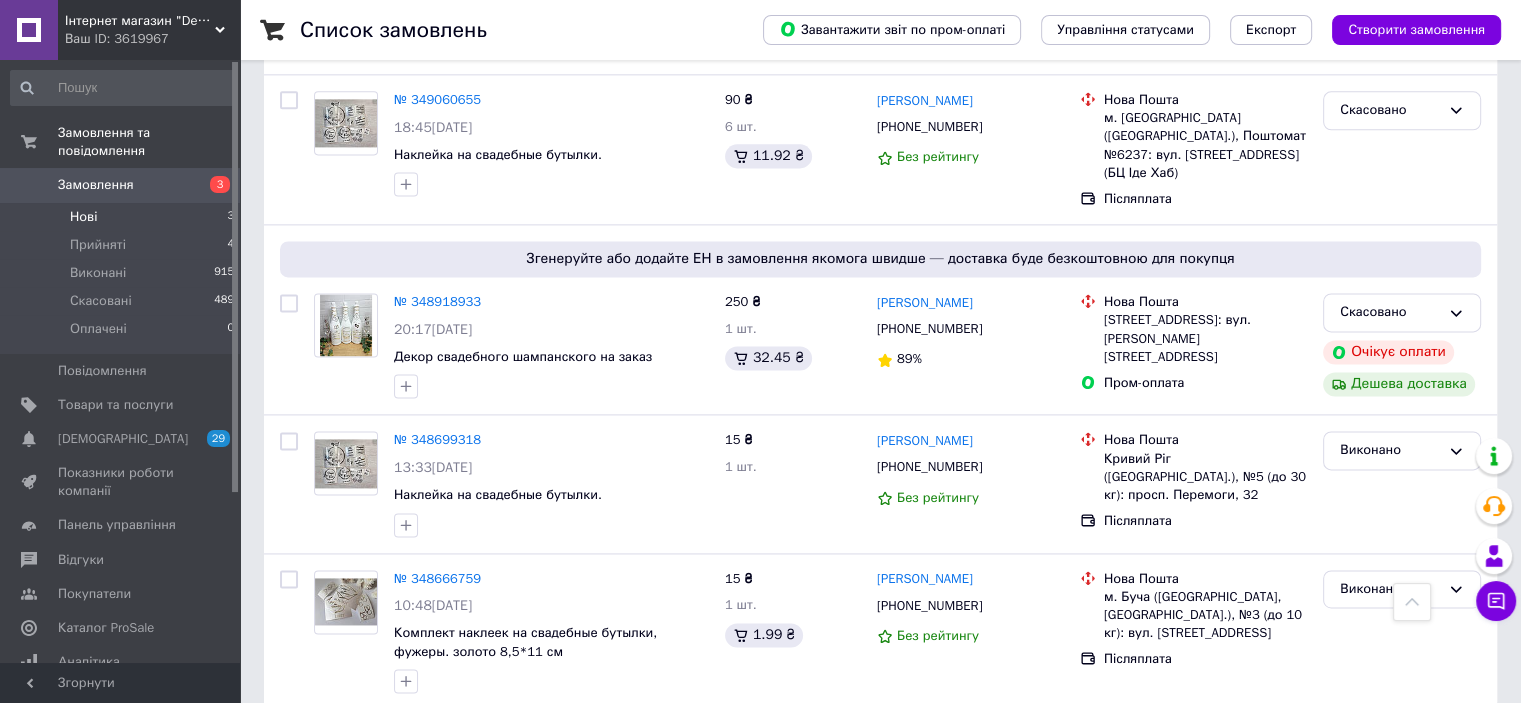 click on "Нові" at bounding box center (83, 217) 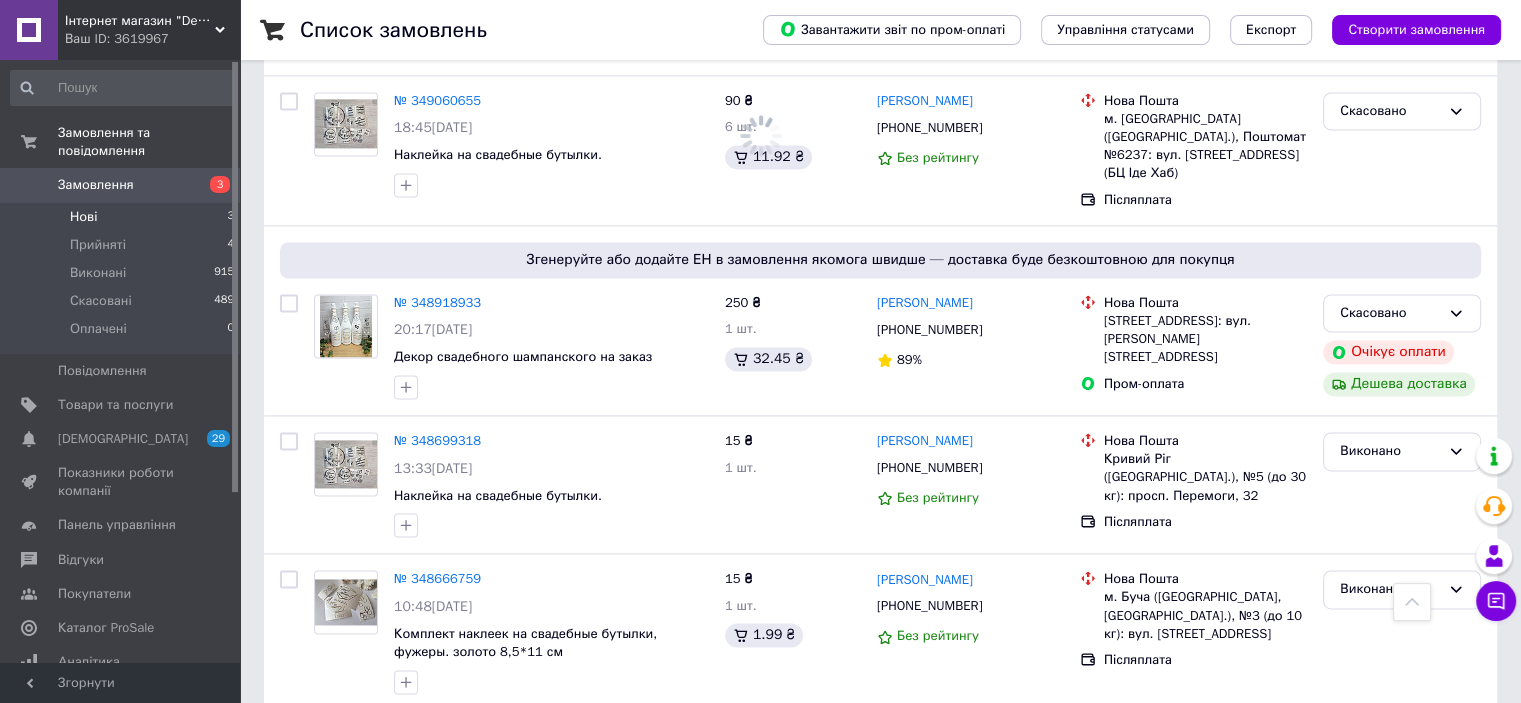 scroll, scrollTop: 0, scrollLeft: 0, axis: both 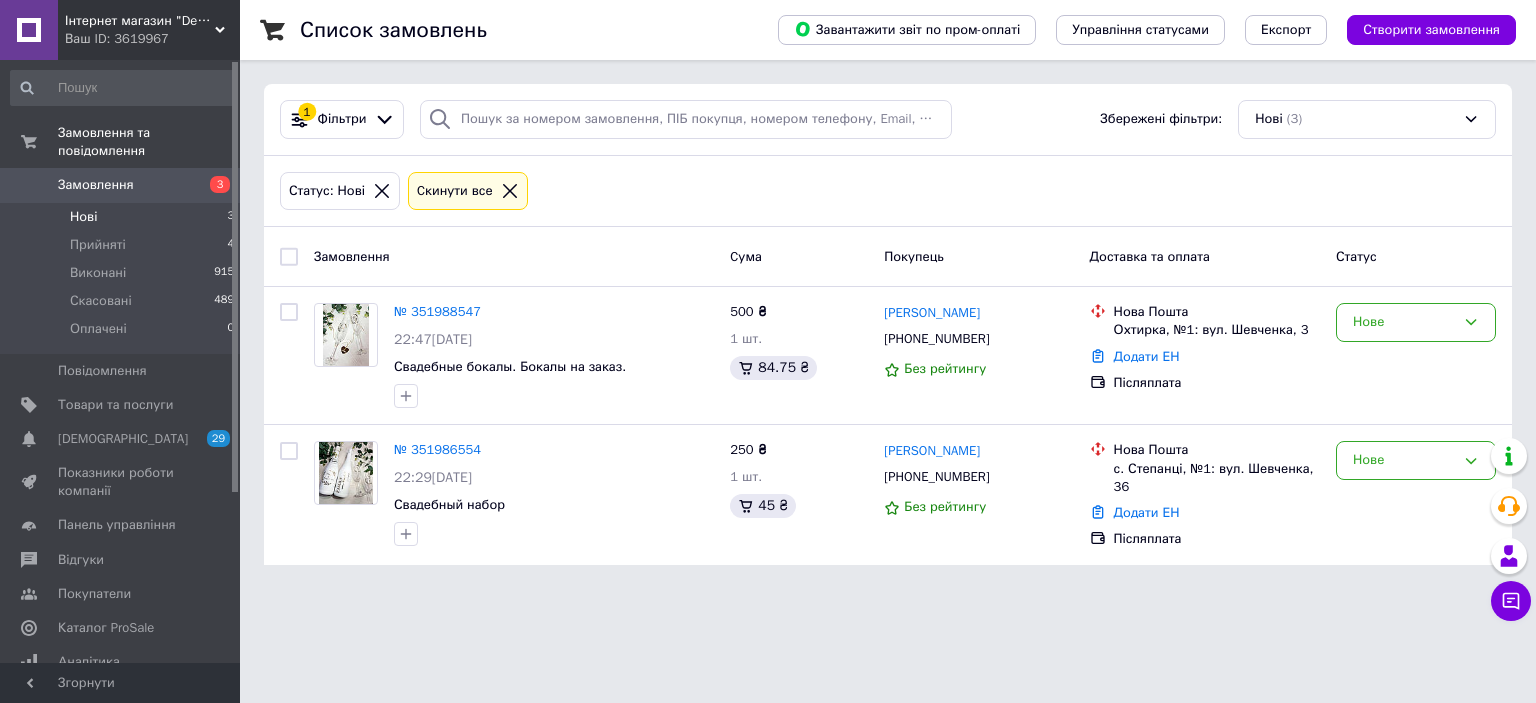 click on "Замовлення" at bounding box center (96, 185) 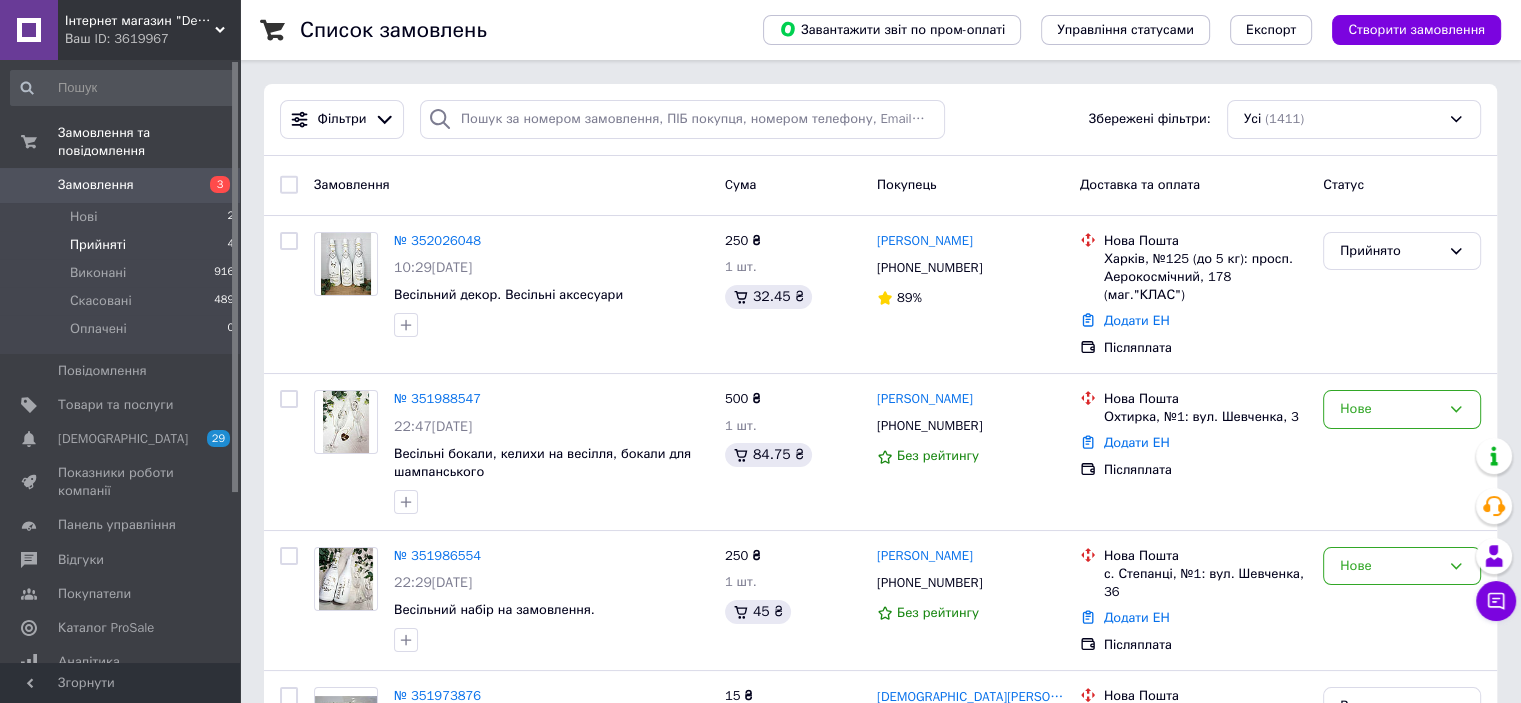 click on "Прийняті" at bounding box center (98, 245) 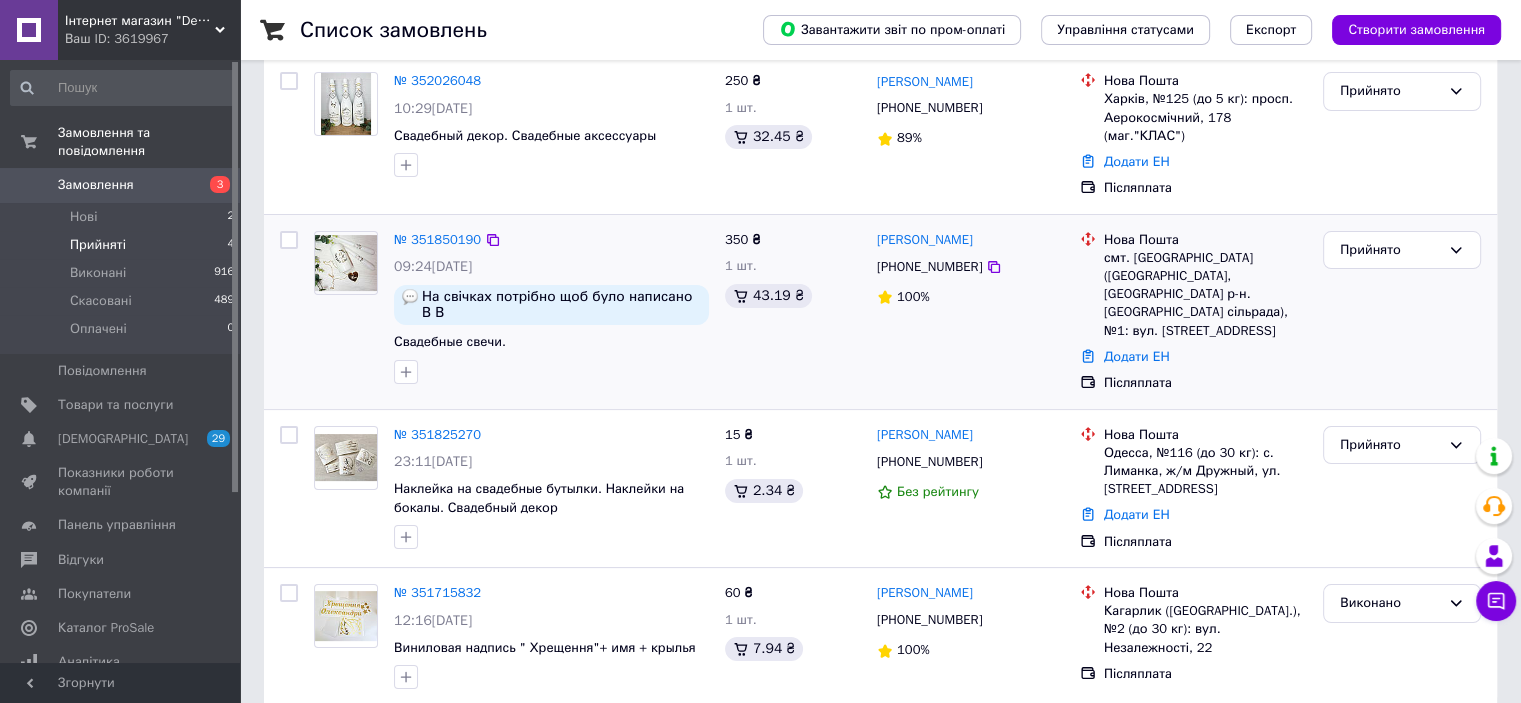 scroll, scrollTop: 237, scrollLeft: 0, axis: vertical 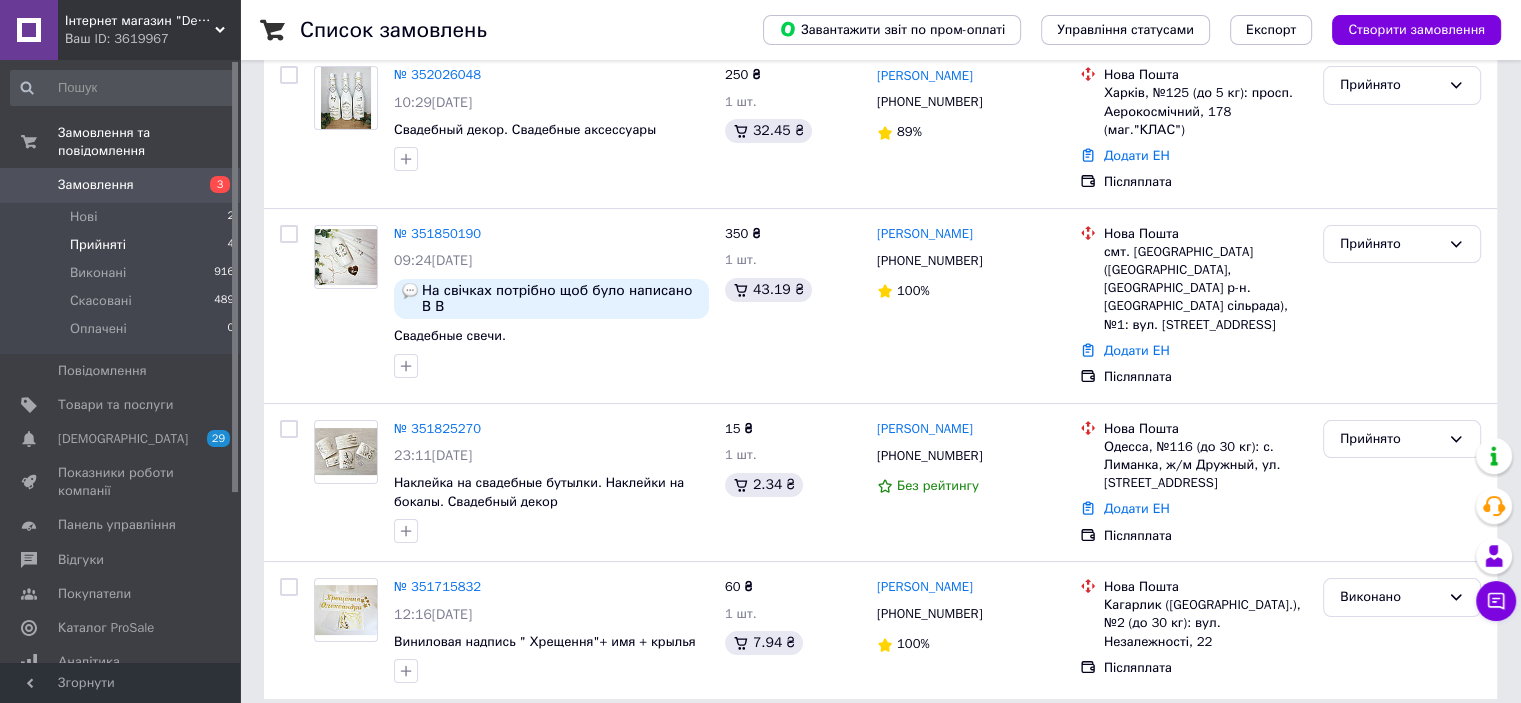 click on "Прийняті" at bounding box center (98, 245) 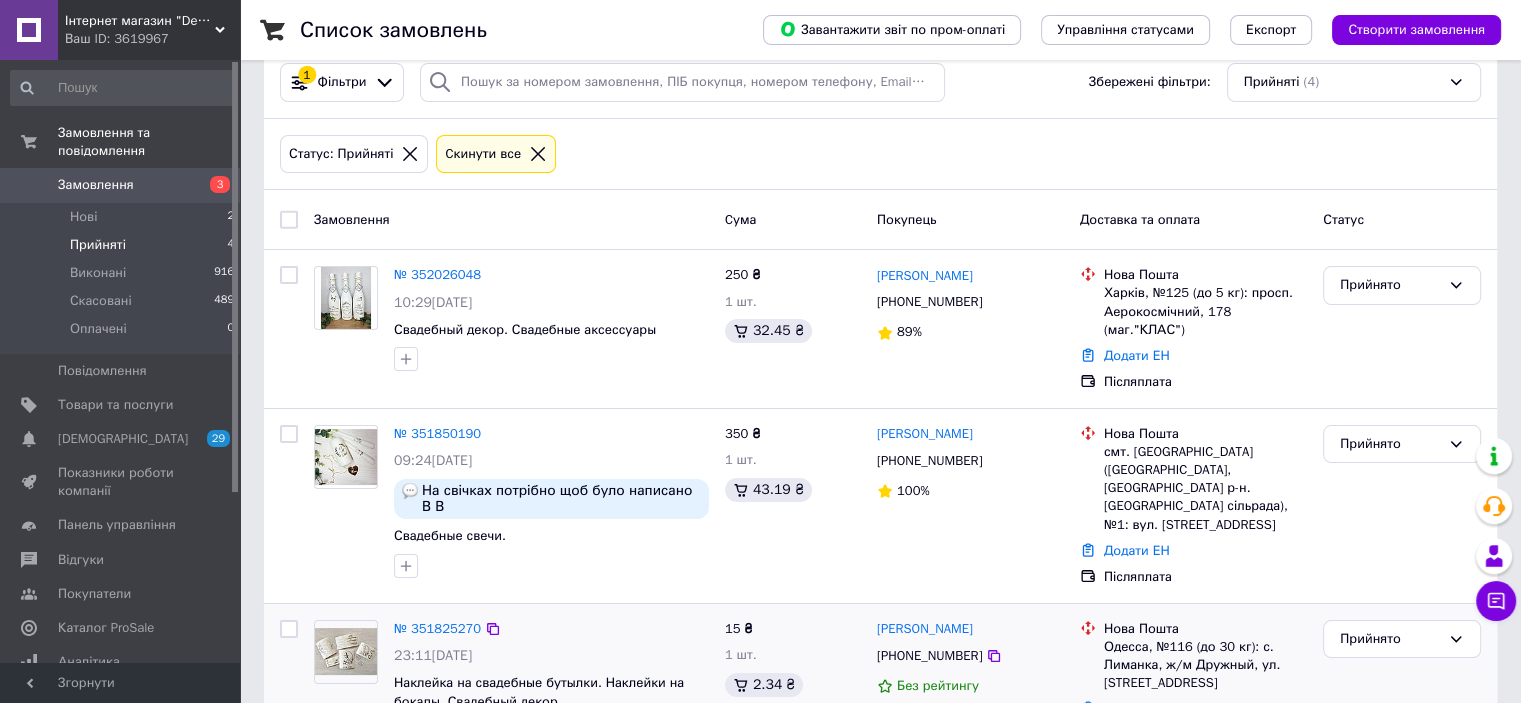 scroll, scrollTop: 237, scrollLeft: 0, axis: vertical 